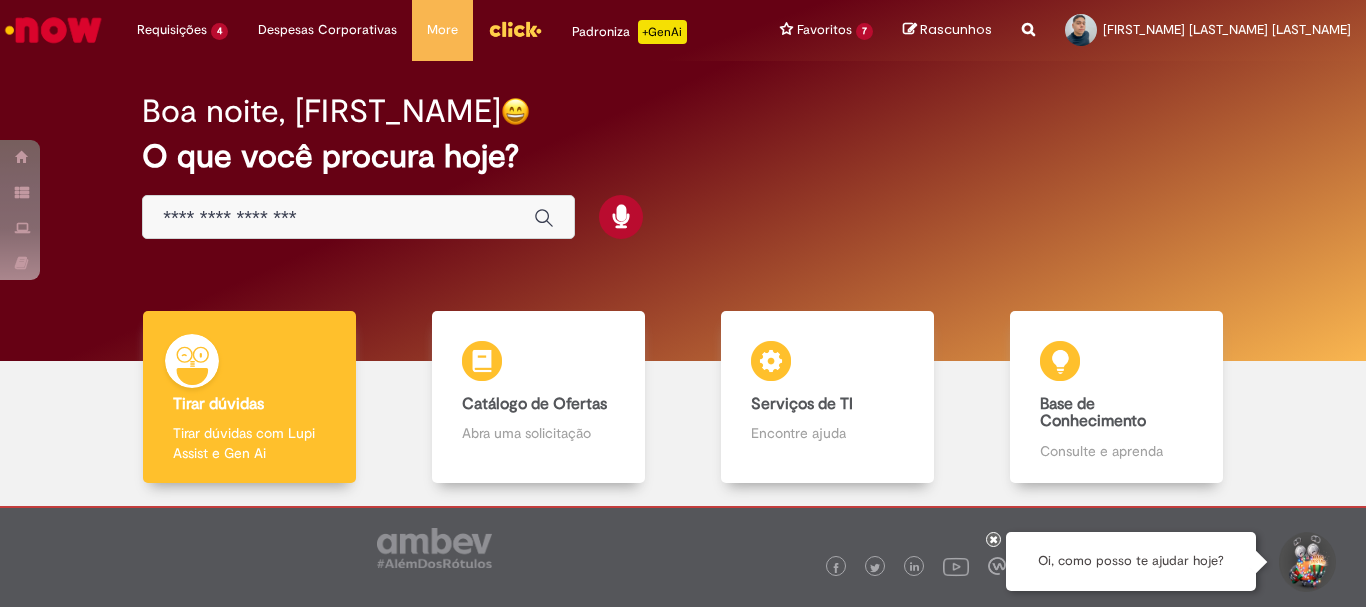 scroll, scrollTop: 0, scrollLeft: 0, axis: both 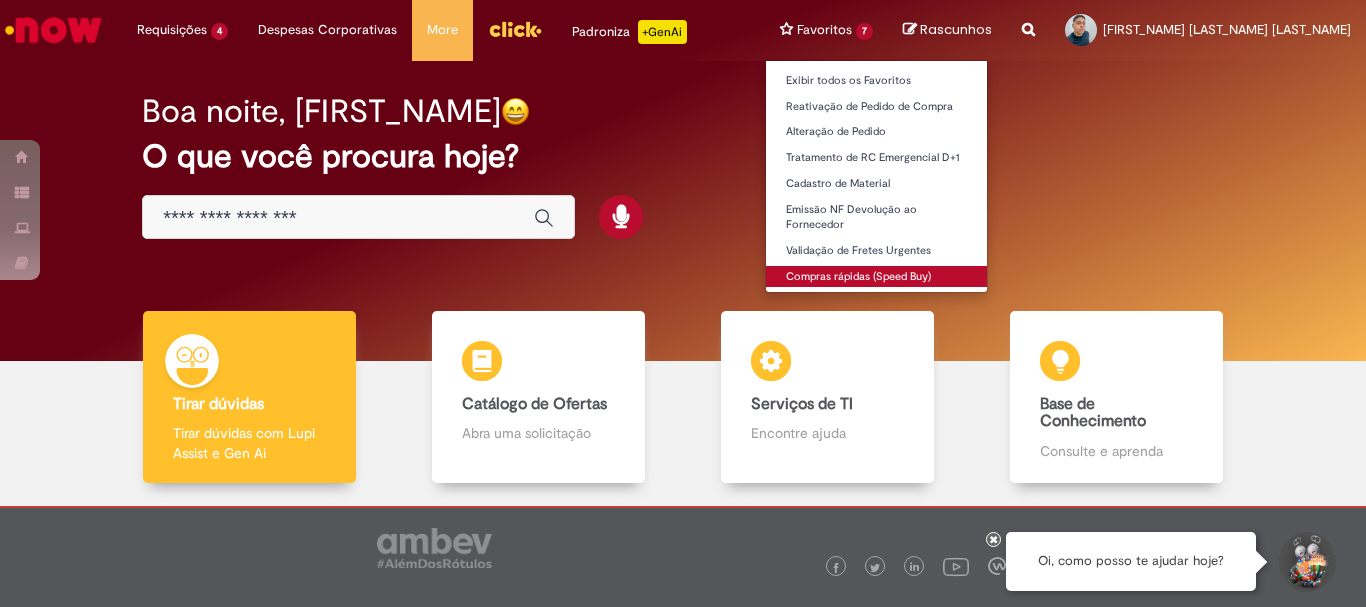 click on "Compras rápidas (Speed Buy)" at bounding box center [876, 277] 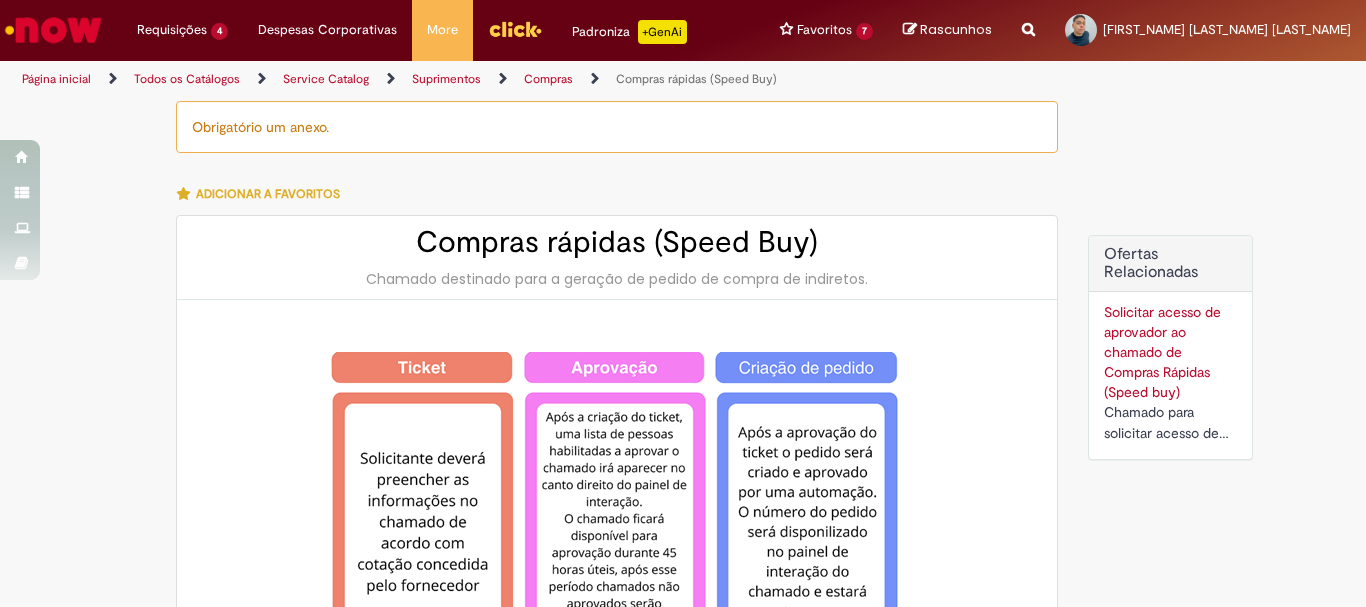 type on "********" 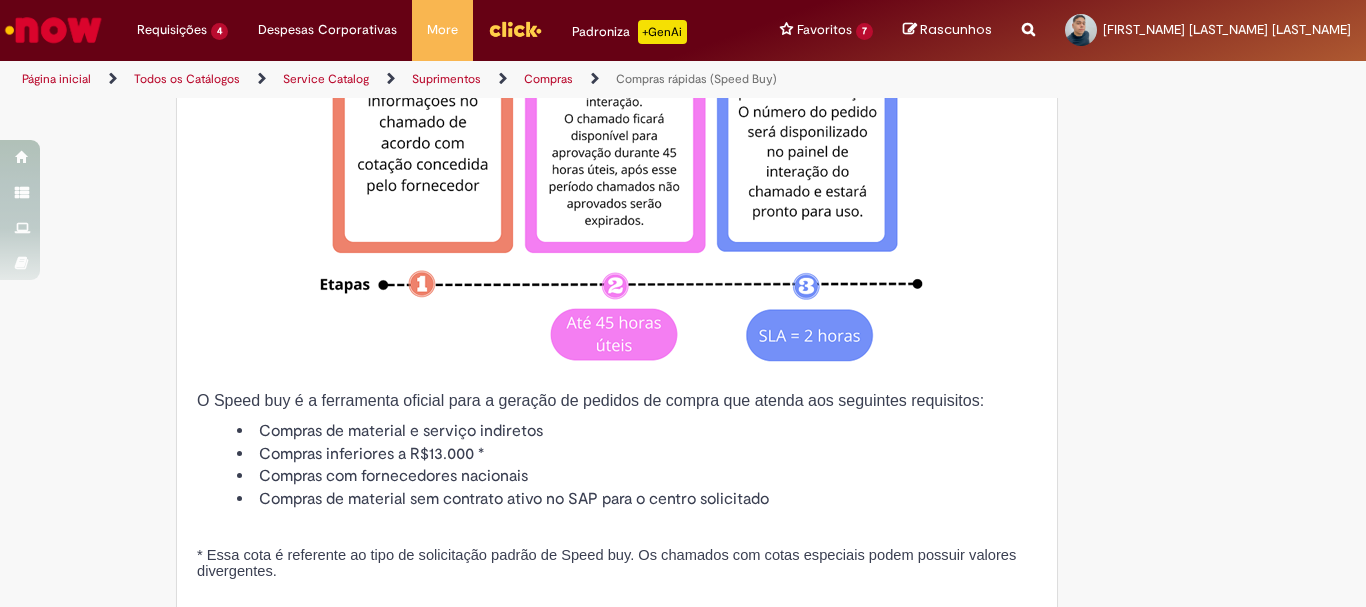 type on "**********" 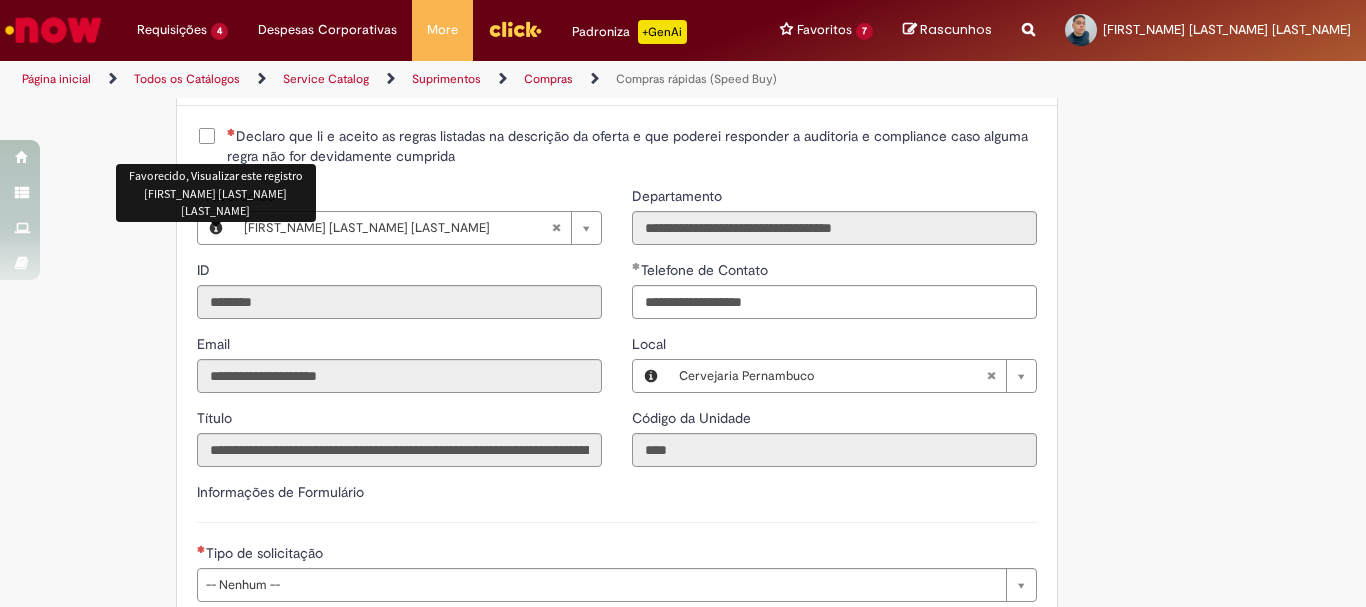 scroll, scrollTop: 2400, scrollLeft: 0, axis: vertical 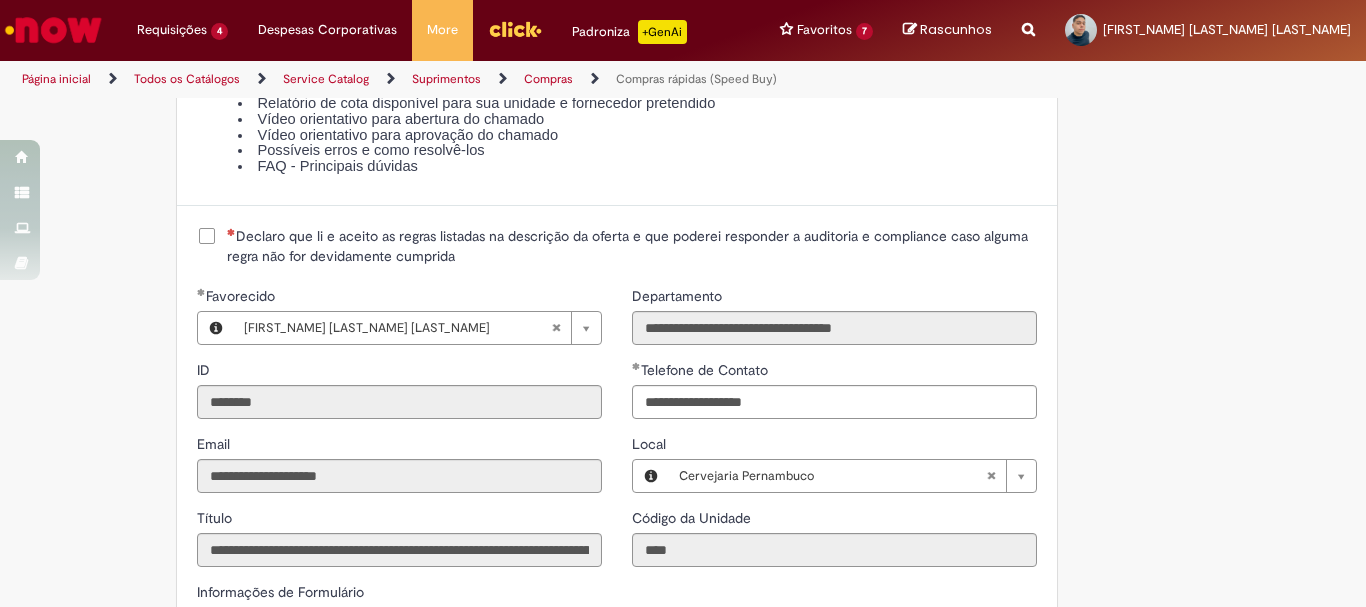 click on "Declaro que li e aceito as regras listadas na descrição da oferta e que poderei responder a auditoria e compliance caso alguma regra não for devidamente cumprida" at bounding box center (632, 246) 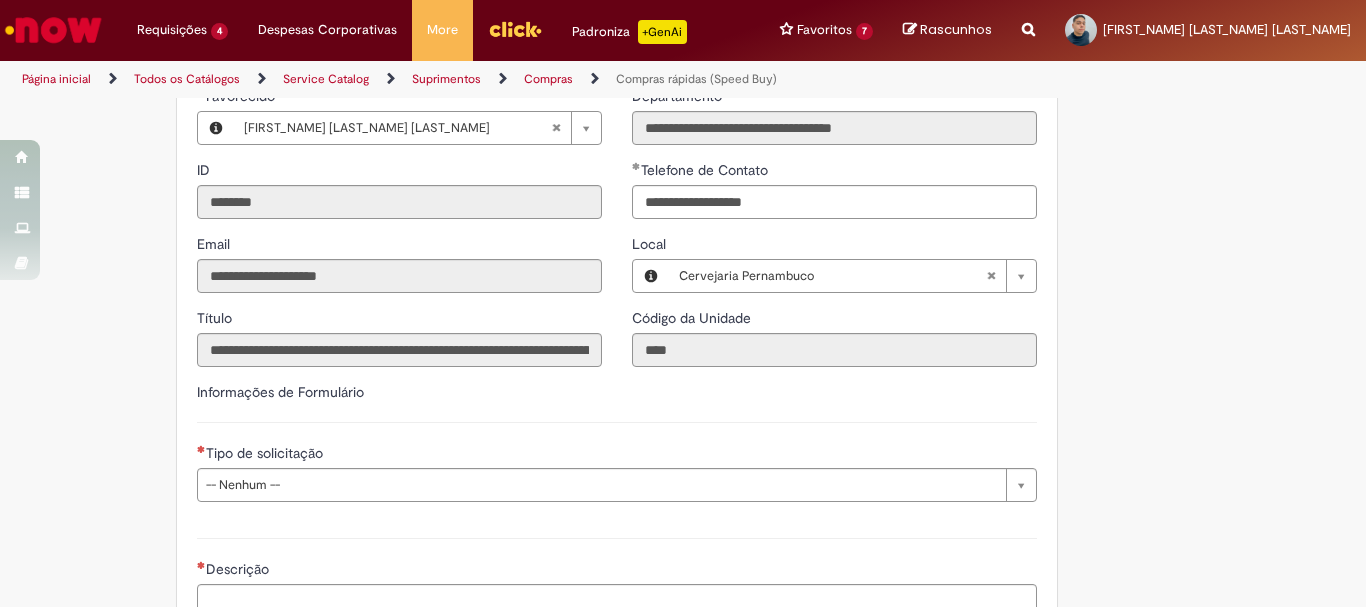scroll, scrollTop: 2700, scrollLeft: 0, axis: vertical 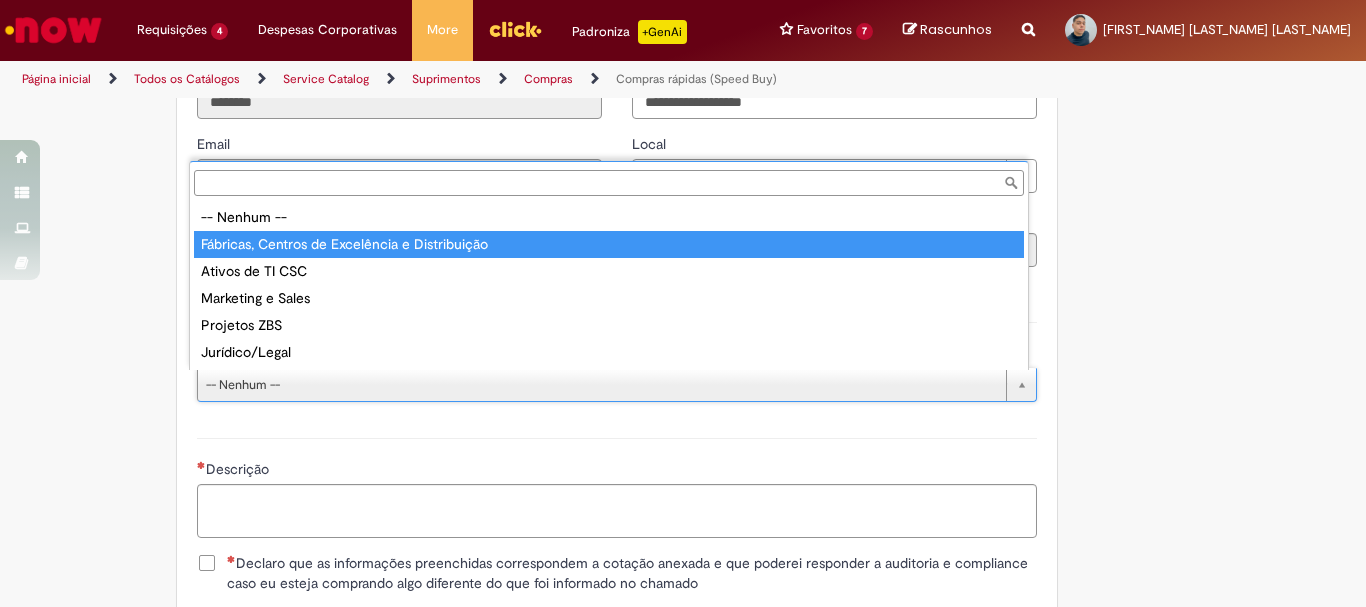type on "**********" 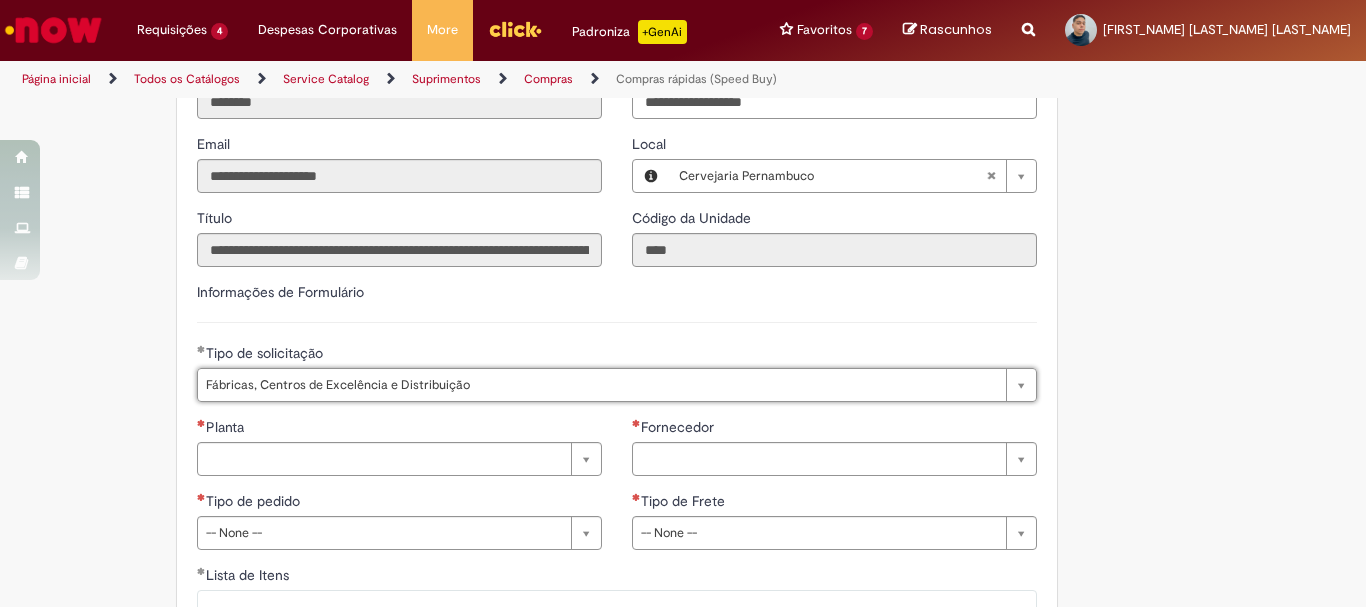 scroll, scrollTop: 3100, scrollLeft: 0, axis: vertical 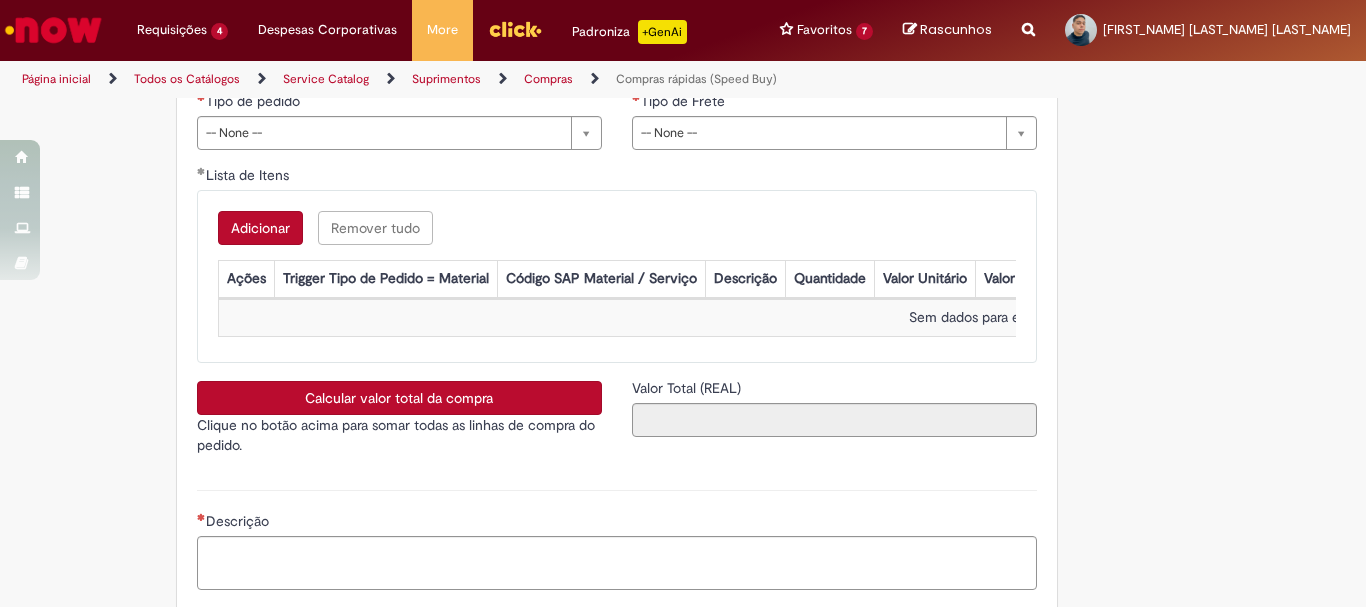 click on "Adicionar" at bounding box center [260, 228] 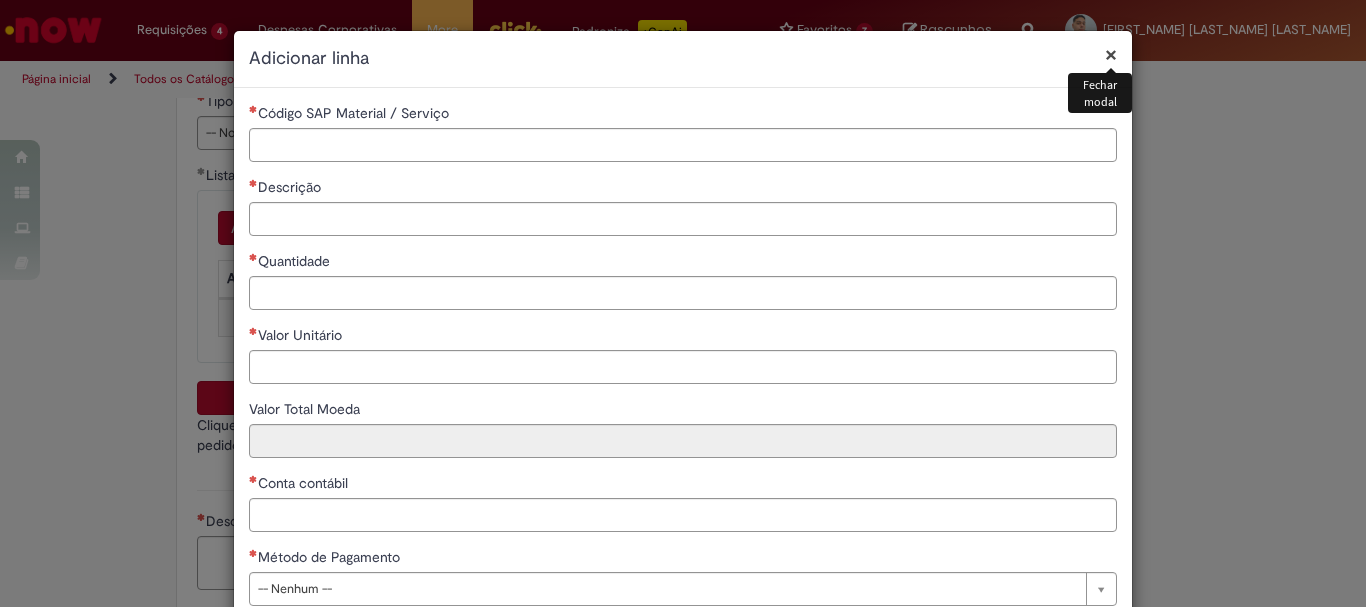 type 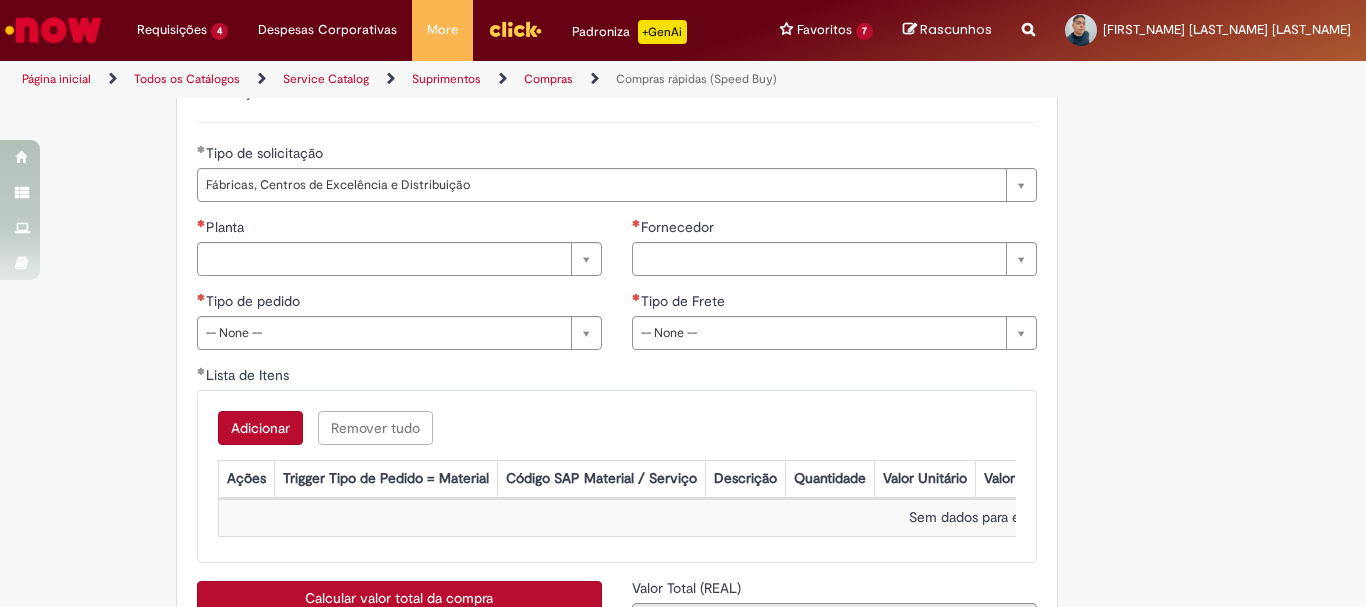 scroll, scrollTop: 2800, scrollLeft: 0, axis: vertical 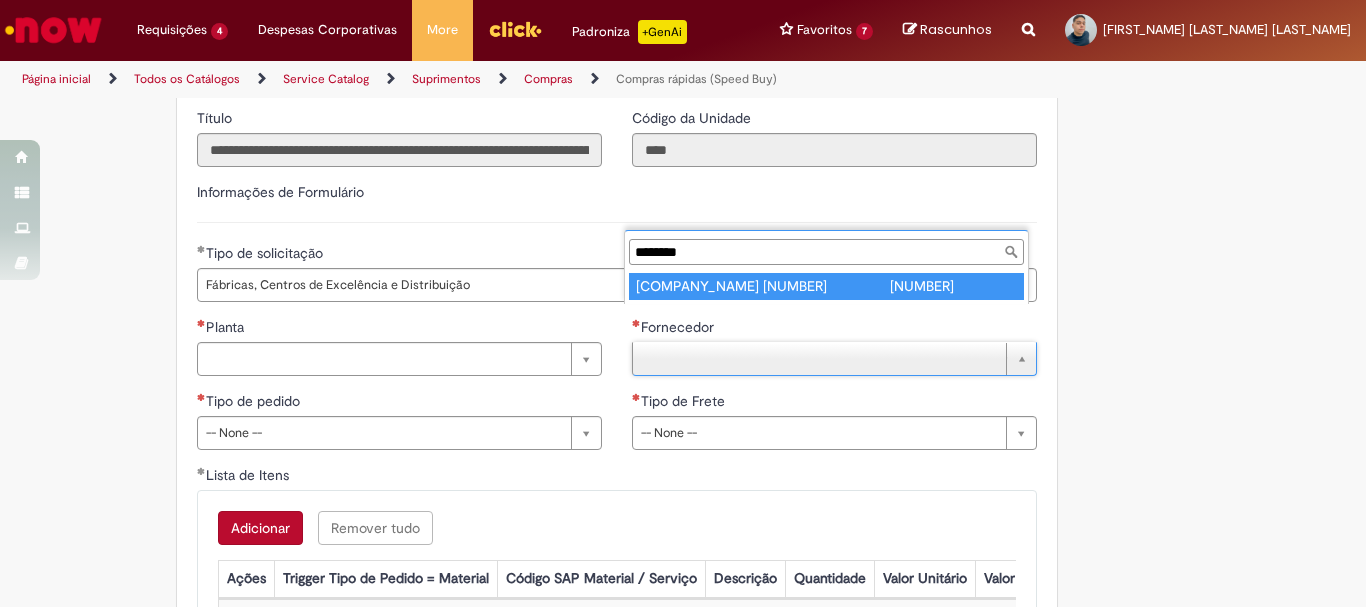 type on "********" 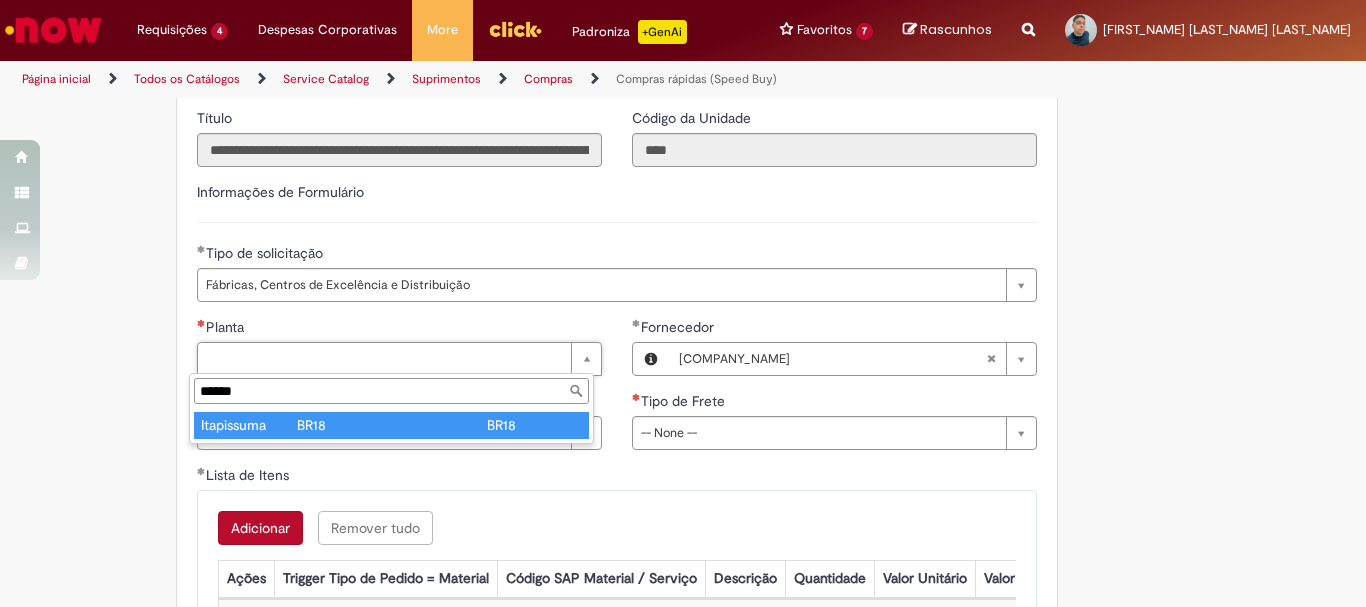 type on "******" 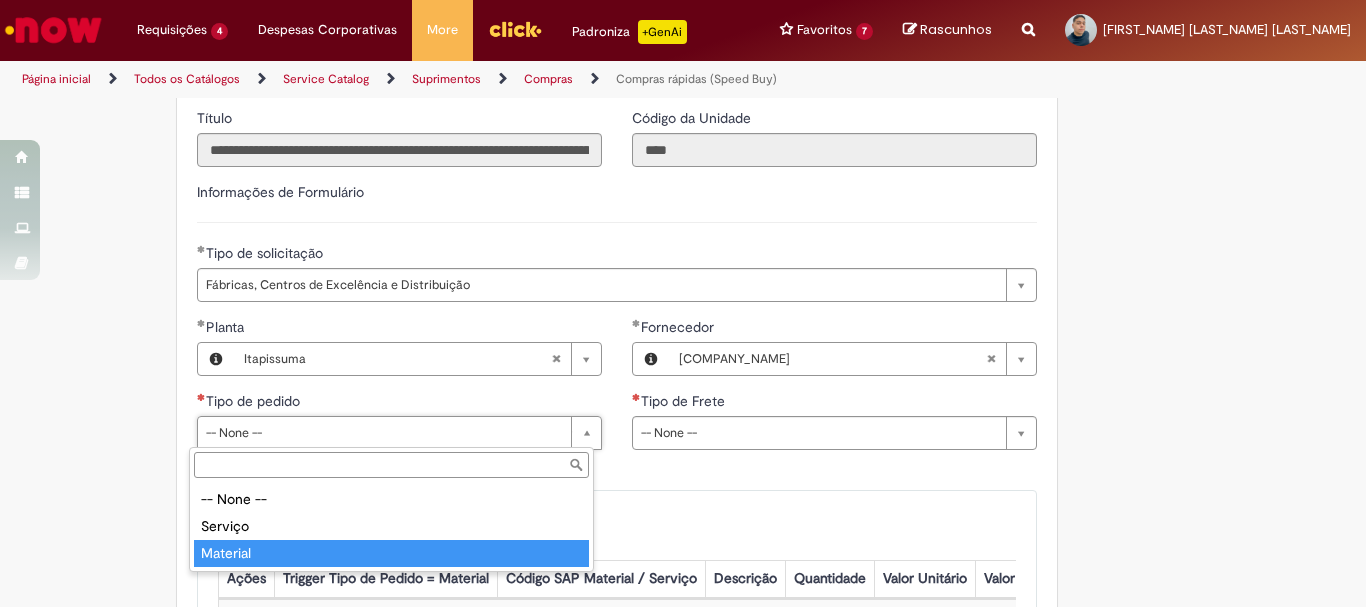type on "********" 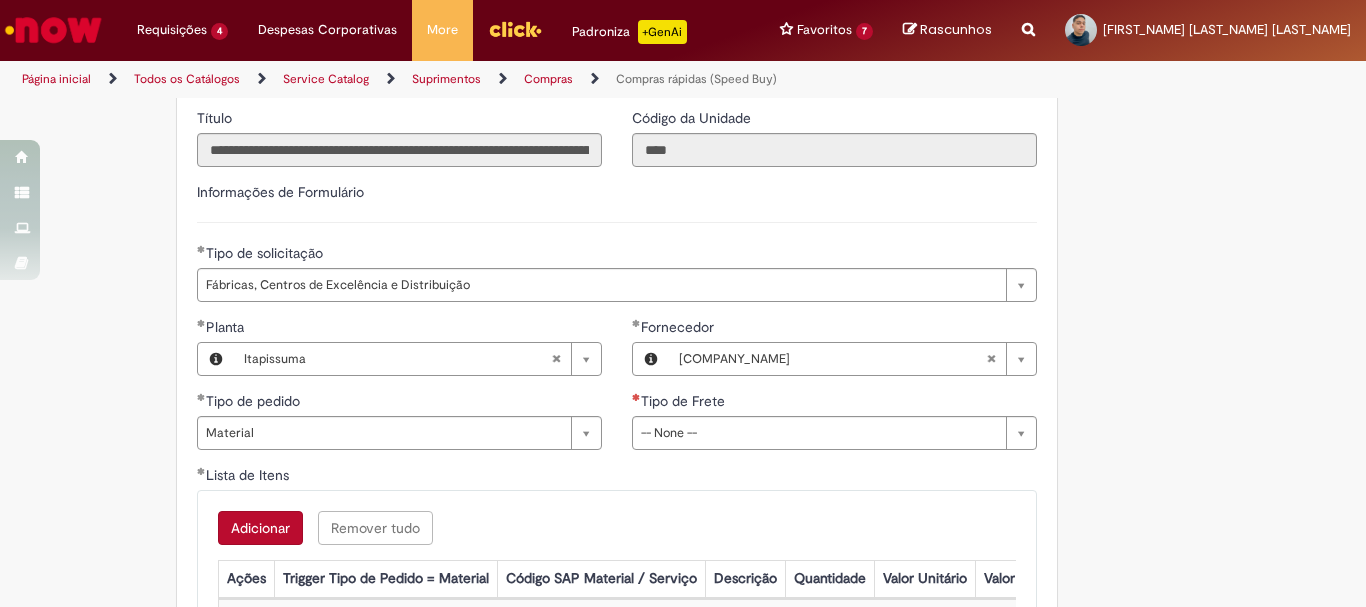 click on "**********" at bounding box center [834, 391] 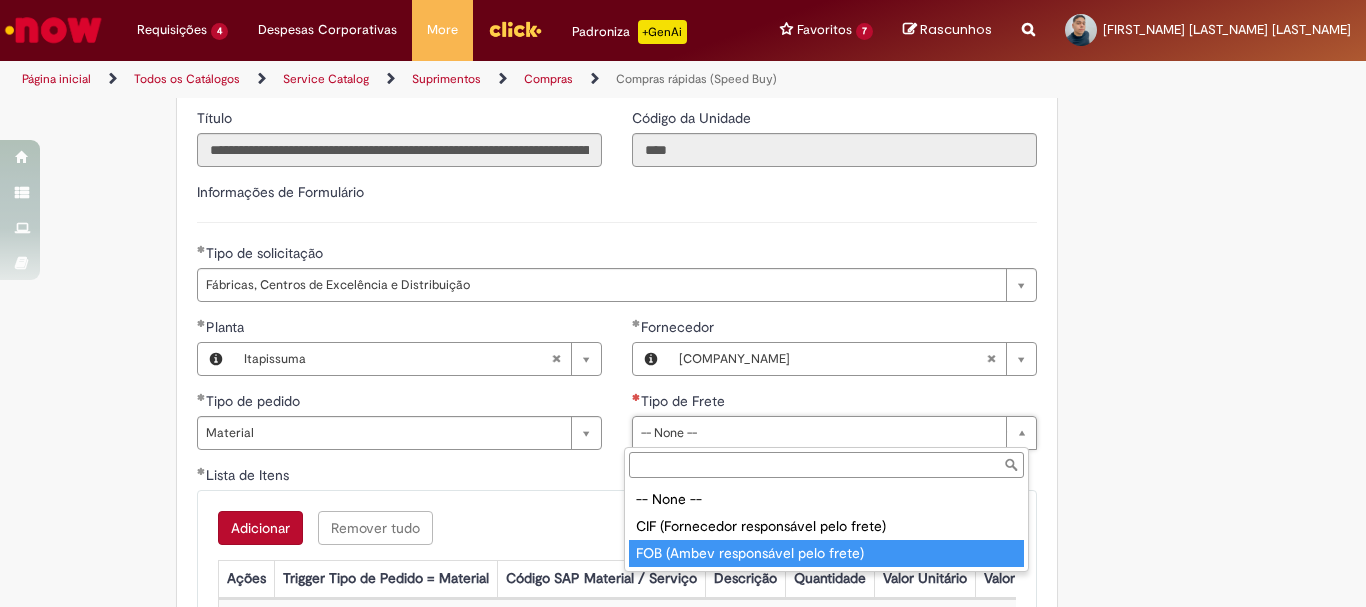 type on "**********" 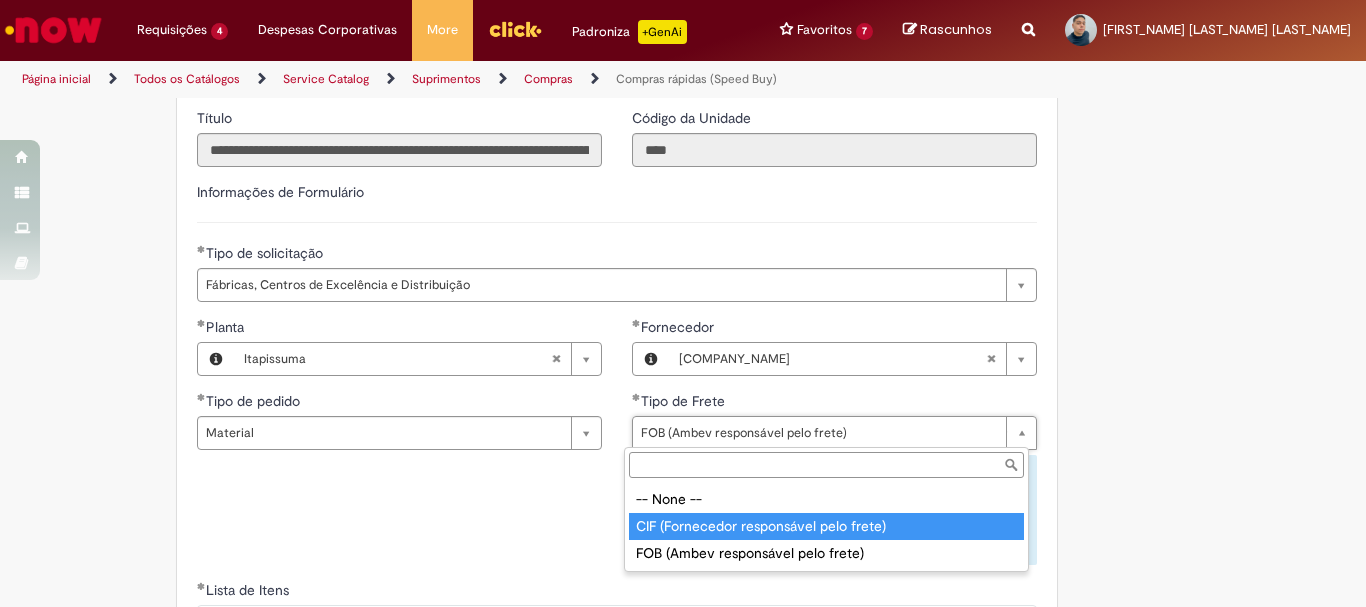 type on "**********" 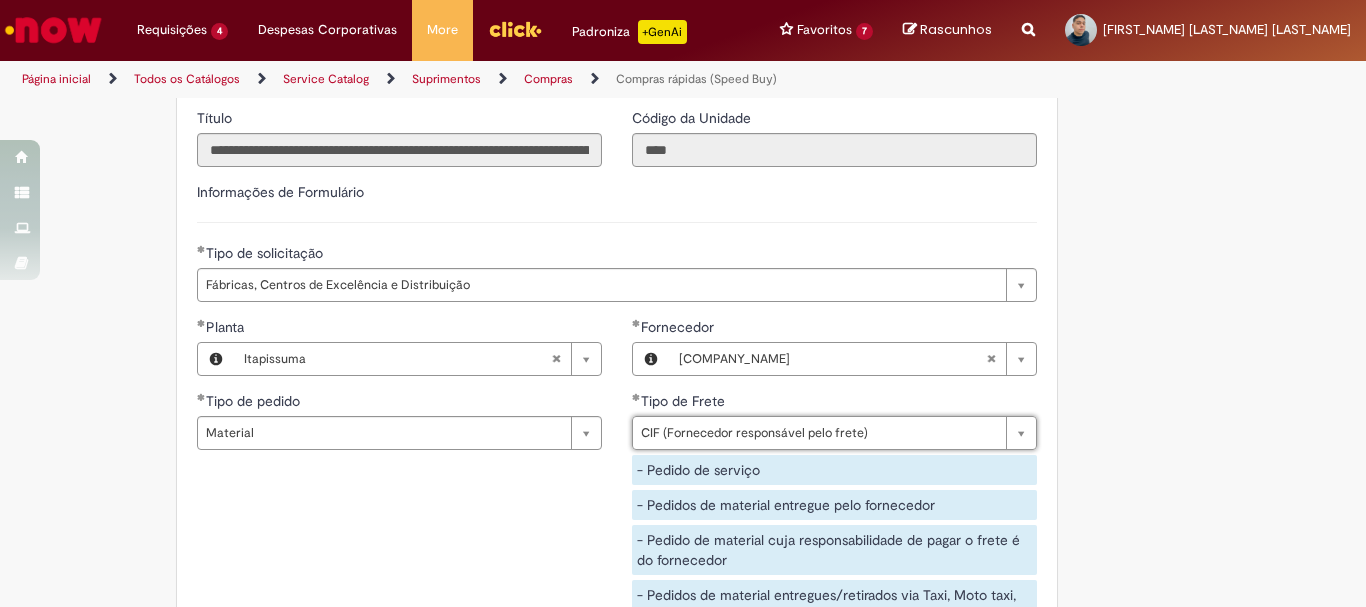 scroll, scrollTop: 0, scrollLeft: 0, axis: both 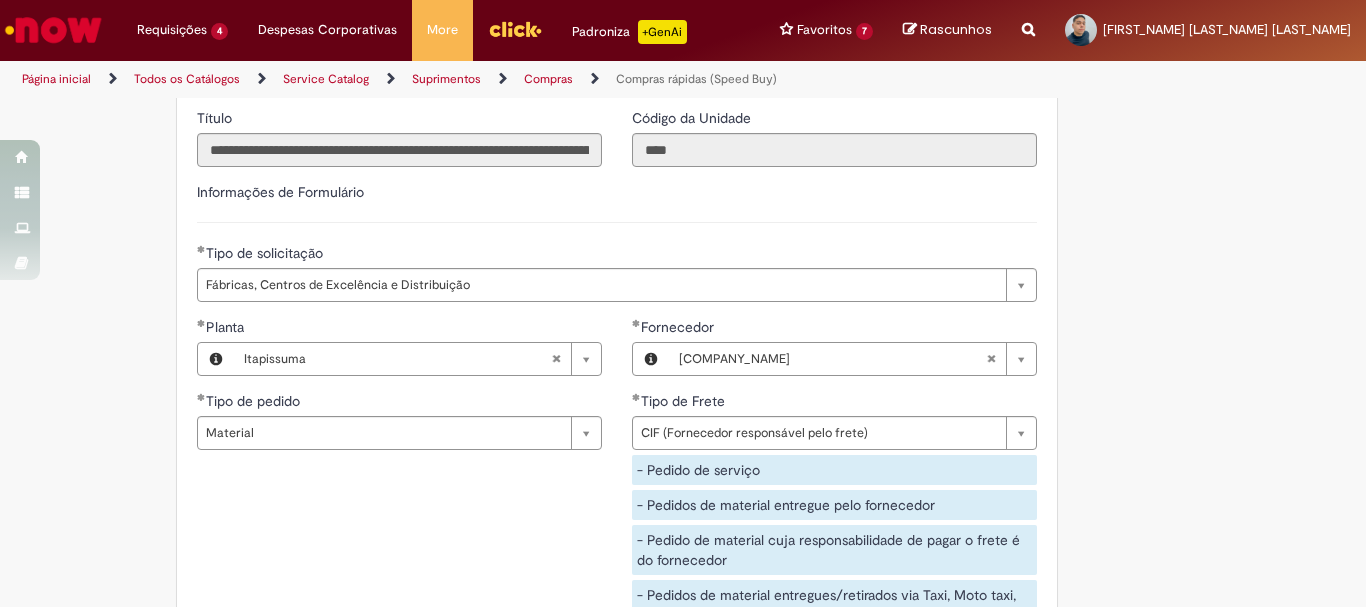 click on "**********" at bounding box center (617, 481) 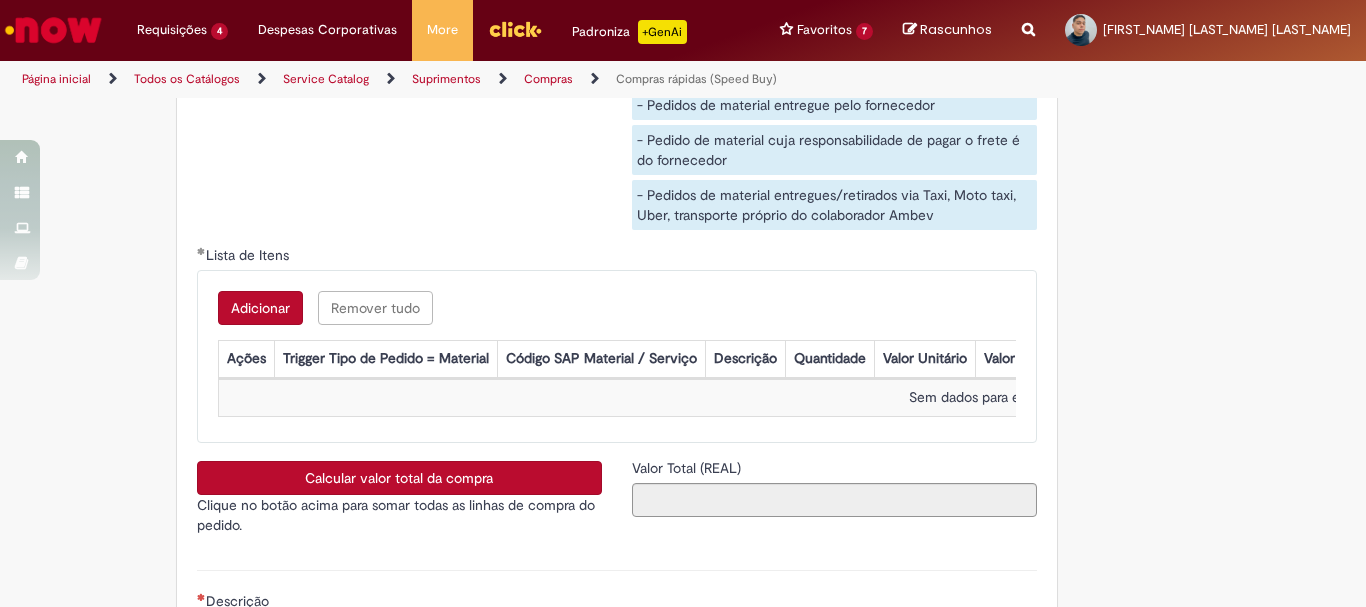 click on "Adicionar" at bounding box center [260, 308] 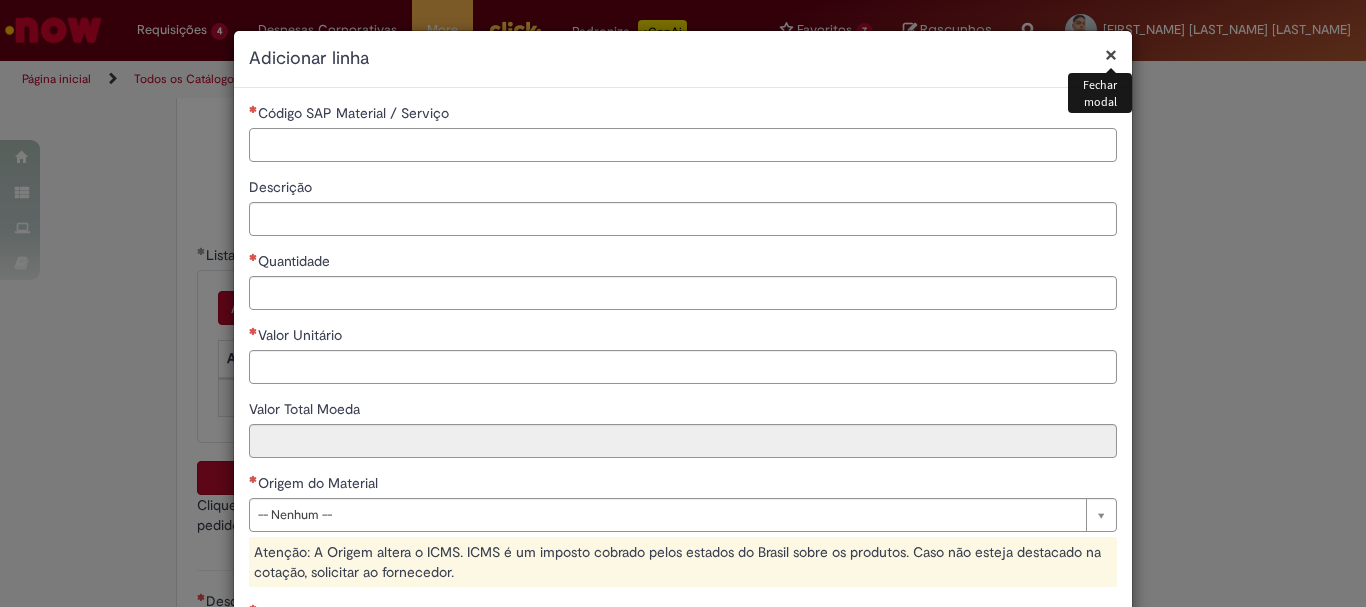 click on "Código SAP Material / Serviço" at bounding box center [683, 145] 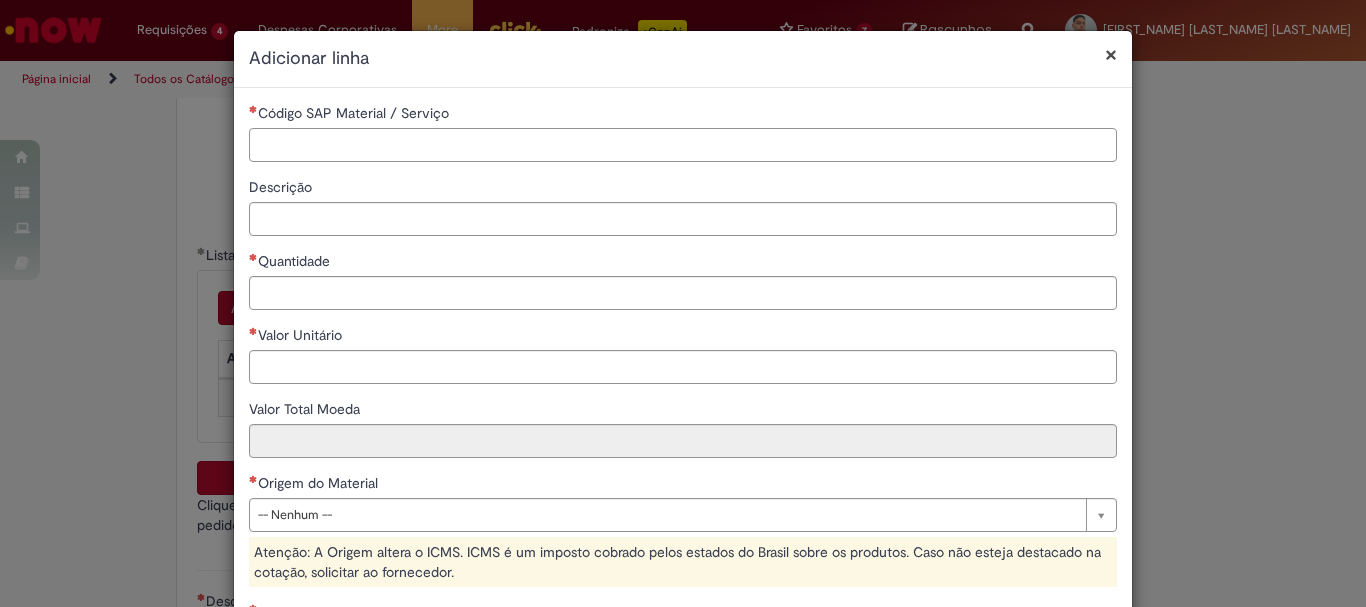 paste on "********" 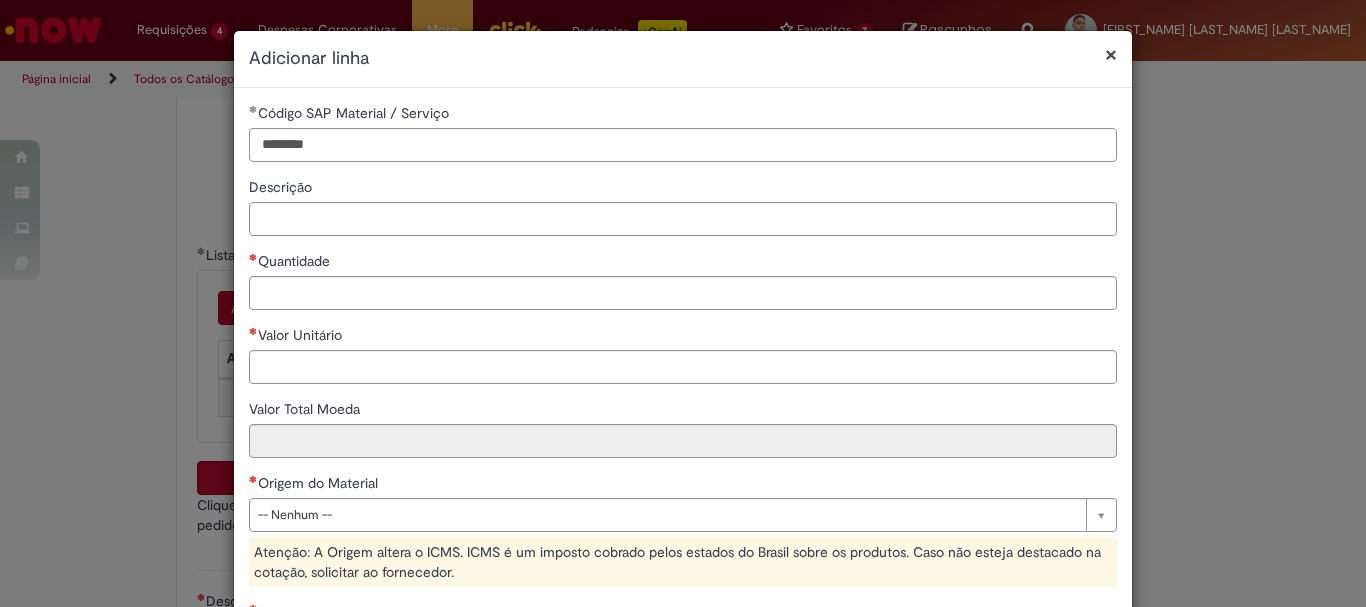type on "********" 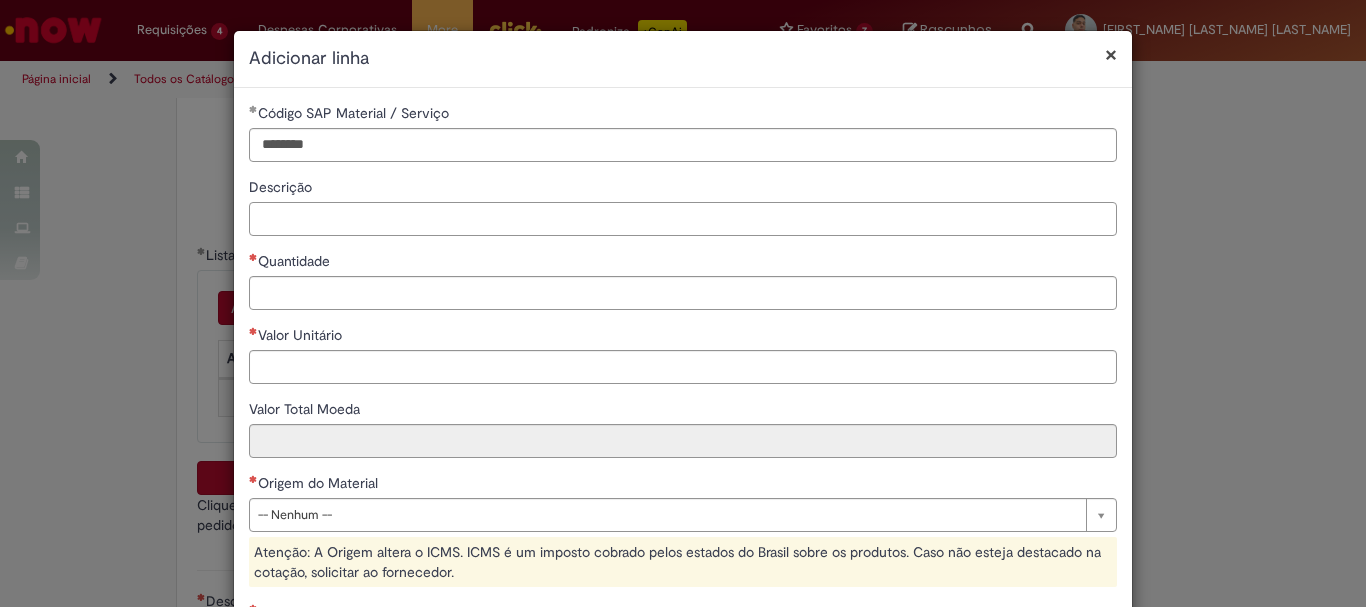 click on "Descrição" at bounding box center (683, 219) 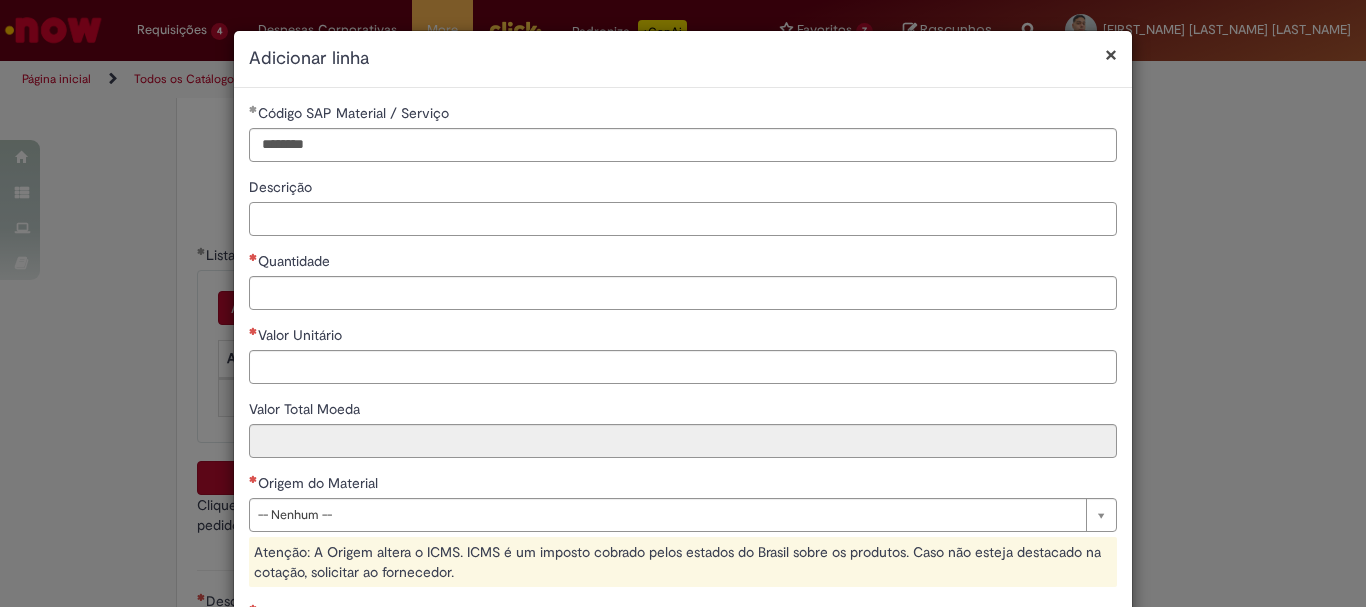 paste on "**********" 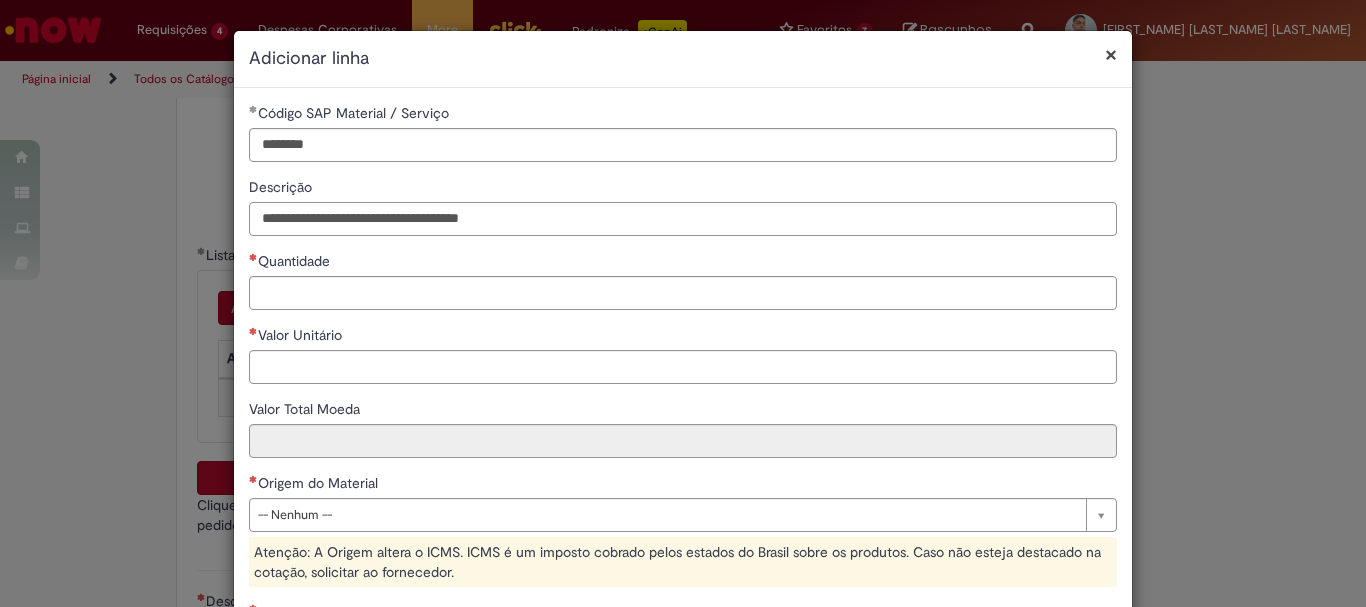 type on "**********" 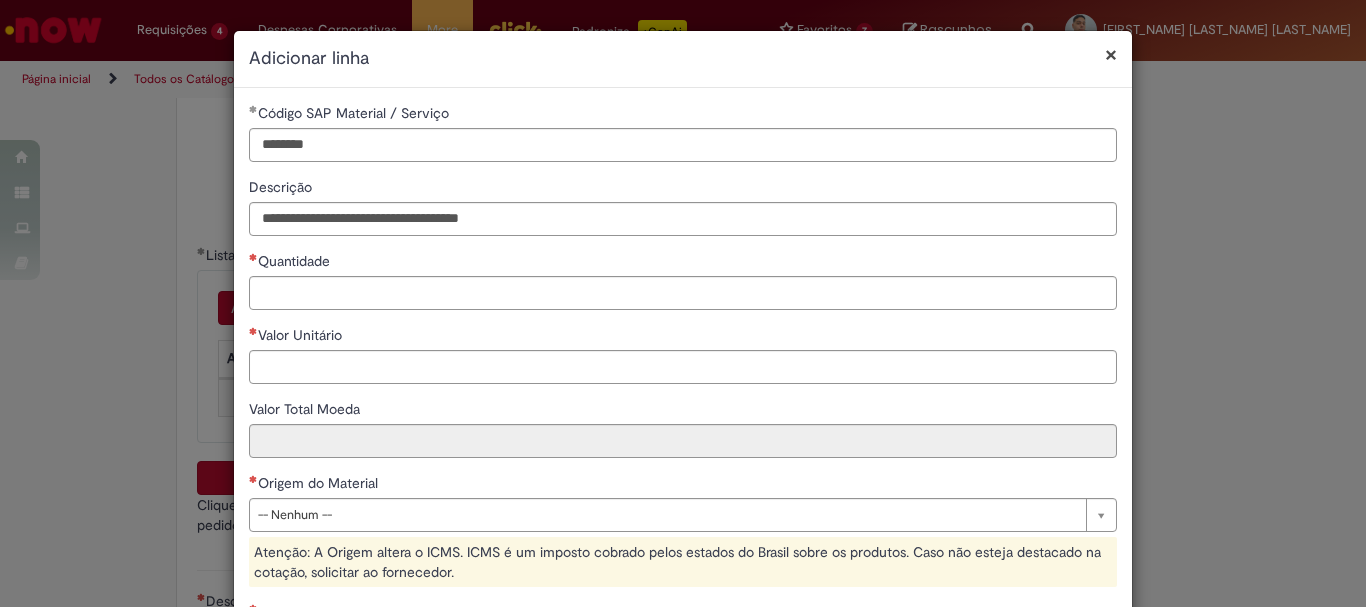 click on "Quantidade" at bounding box center (683, 263) 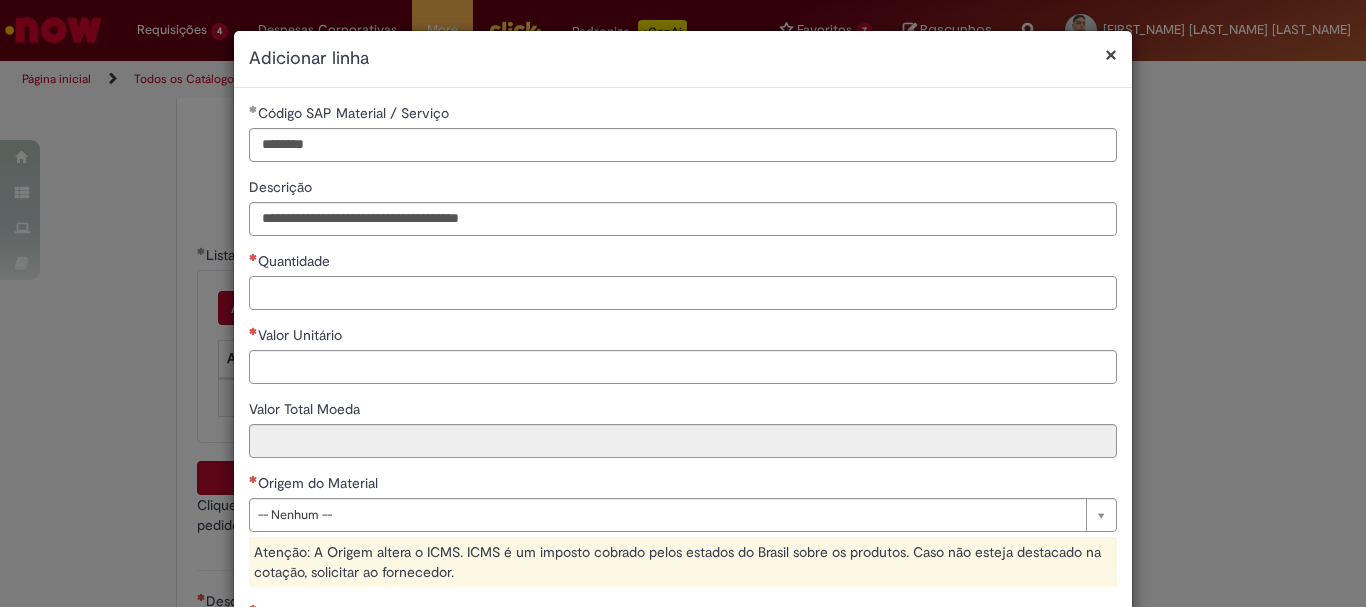 click on "Quantidade" at bounding box center (683, 293) 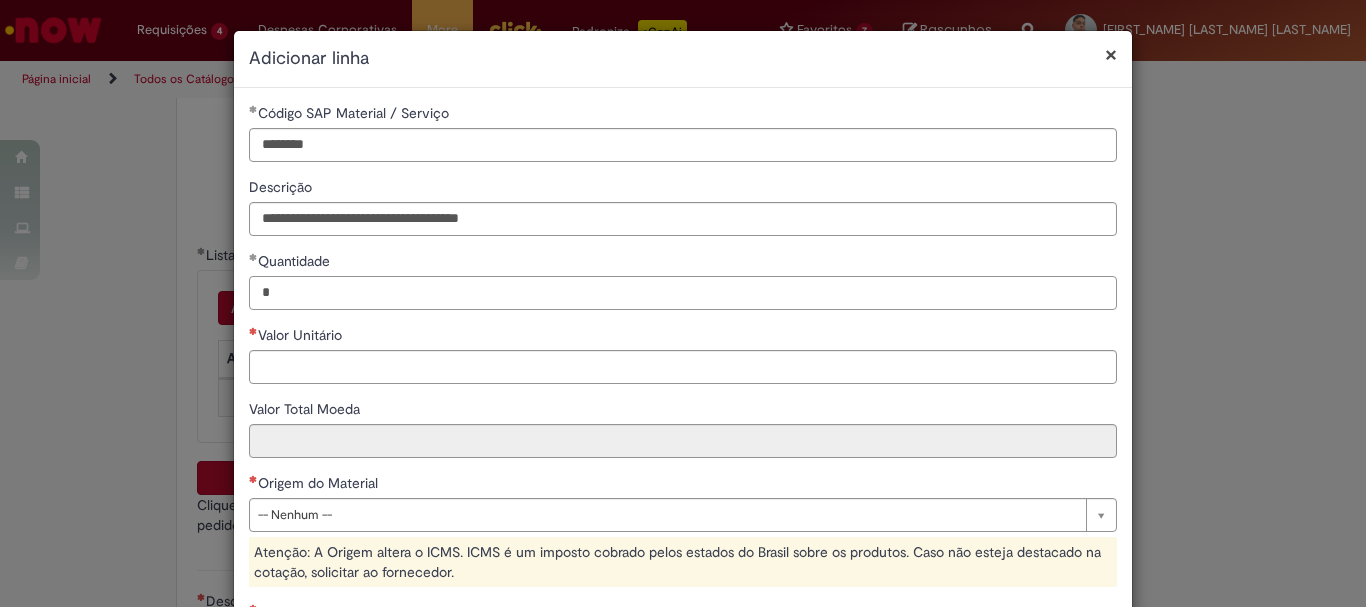 type on "*" 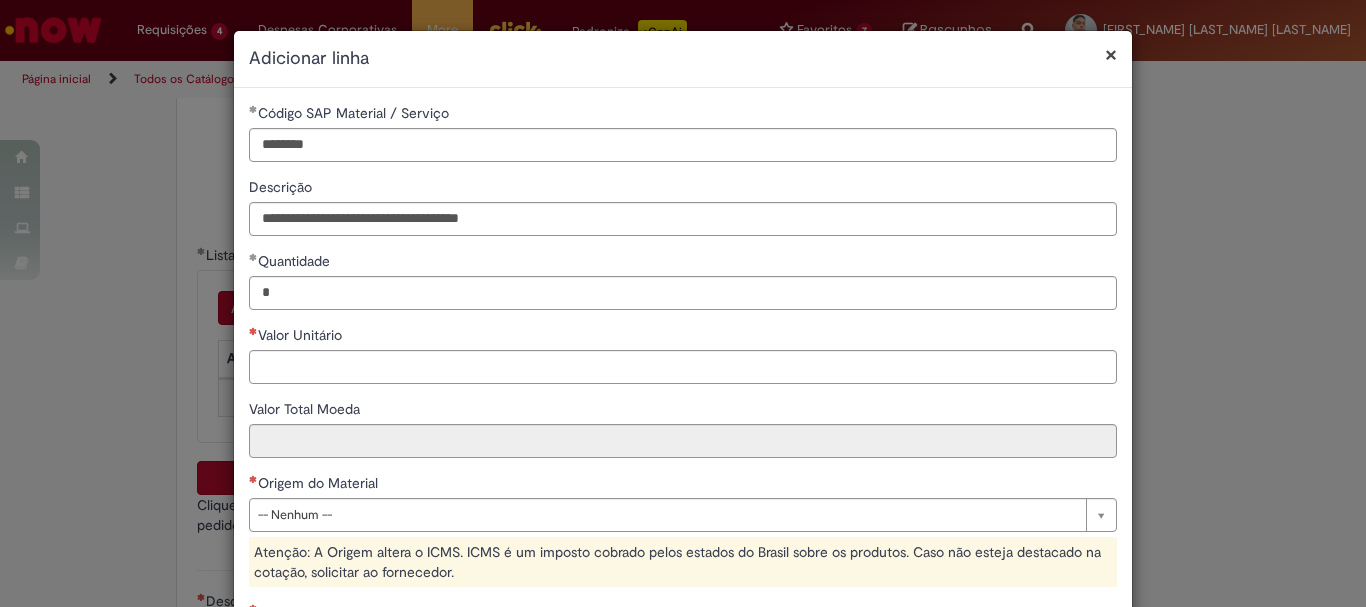 click on "**********" at bounding box center [683, 491] 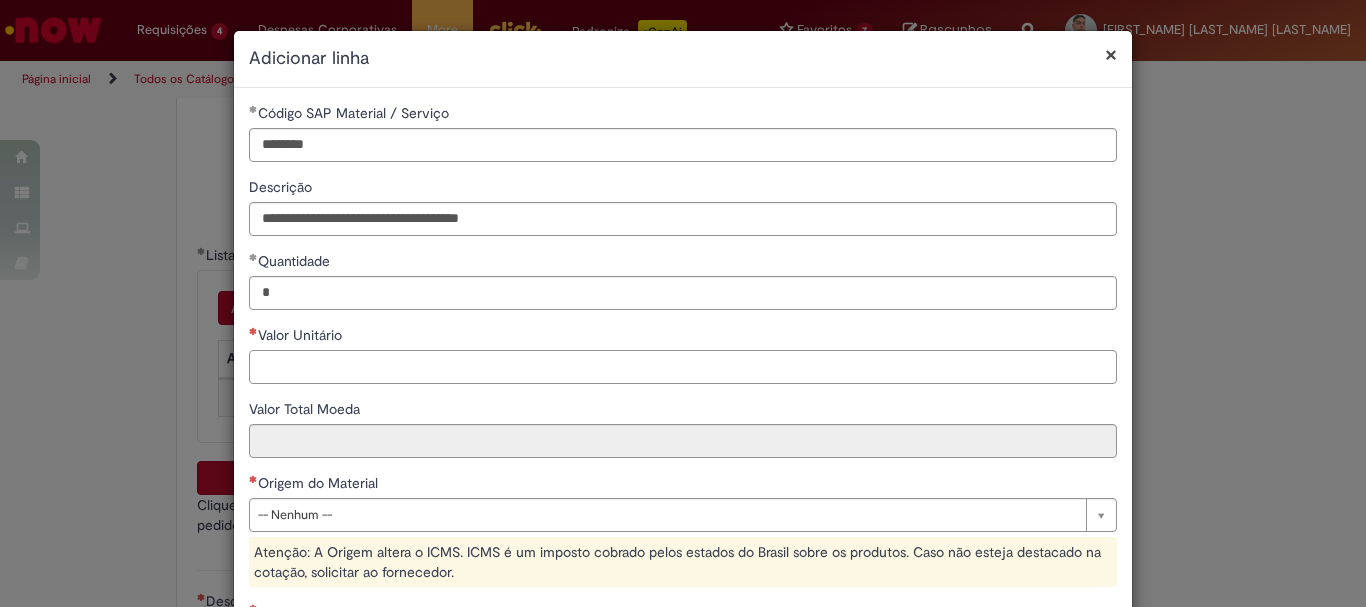 click on "Valor Unitário" at bounding box center [683, 367] 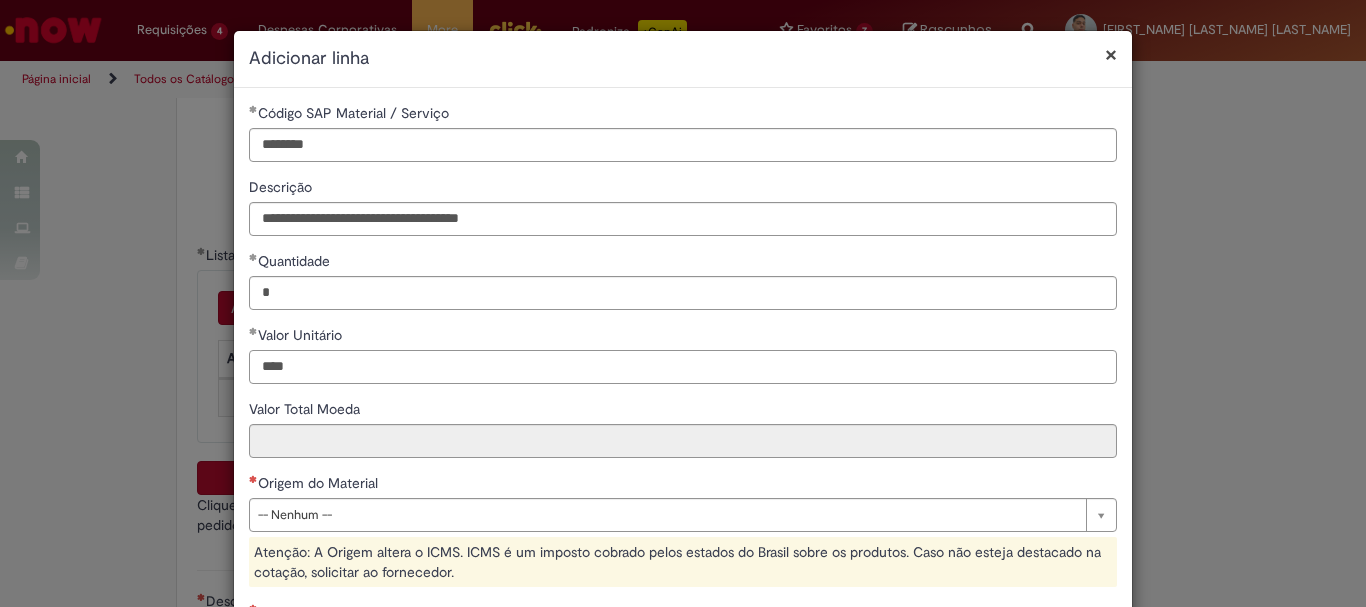 scroll, scrollTop: 200, scrollLeft: 0, axis: vertical 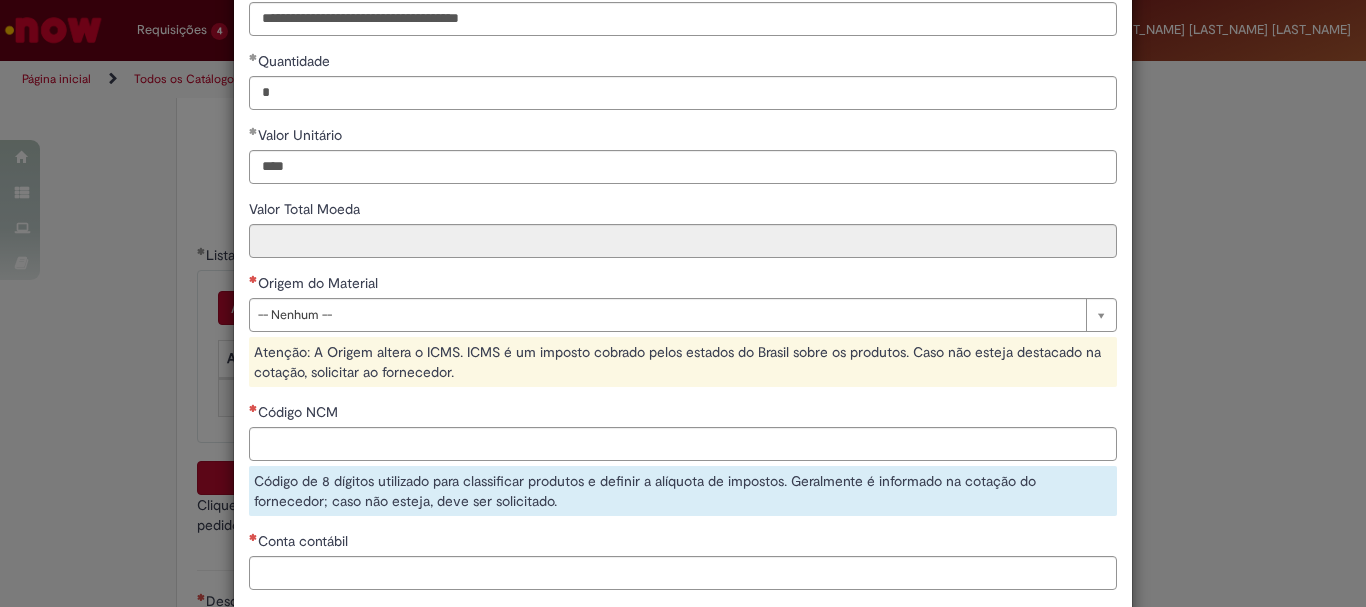 type on "********" 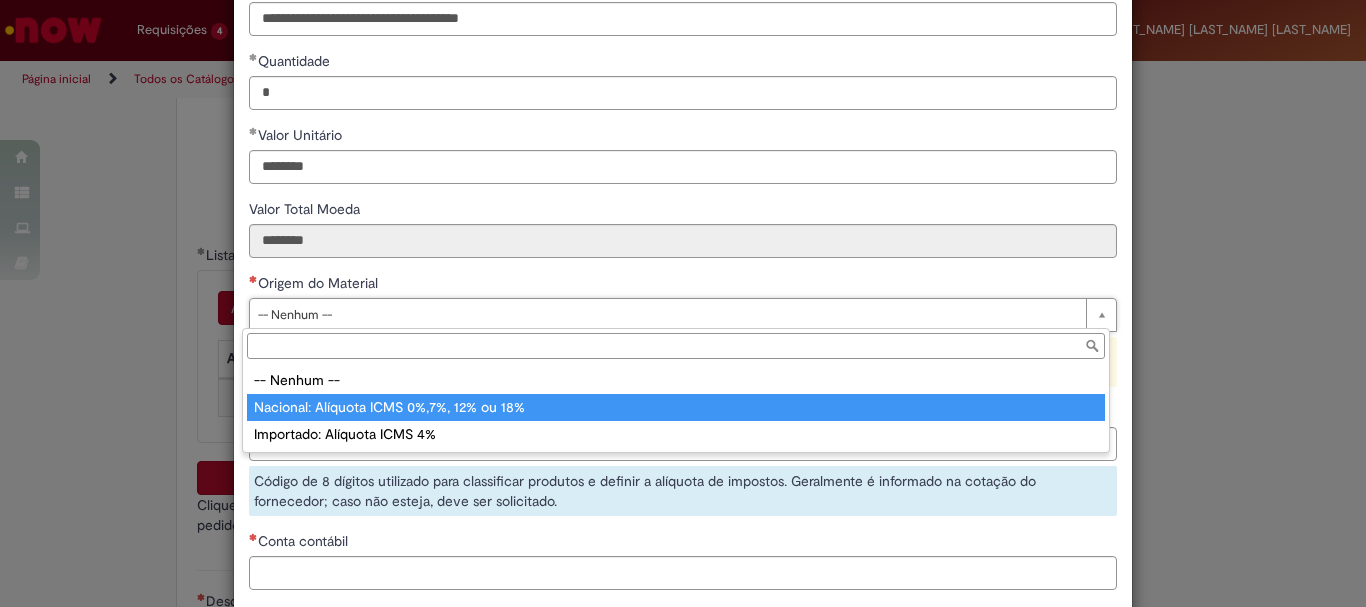 type on "**********" 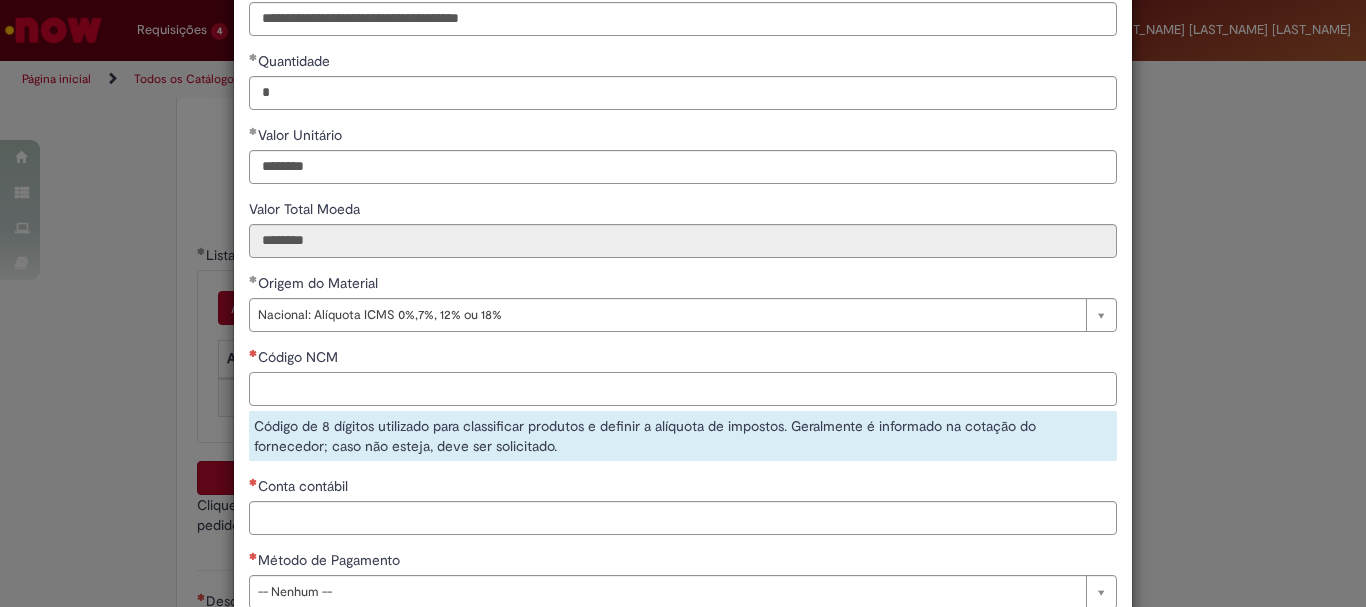 click on "Código NCM" at bounding box center [683, 389] 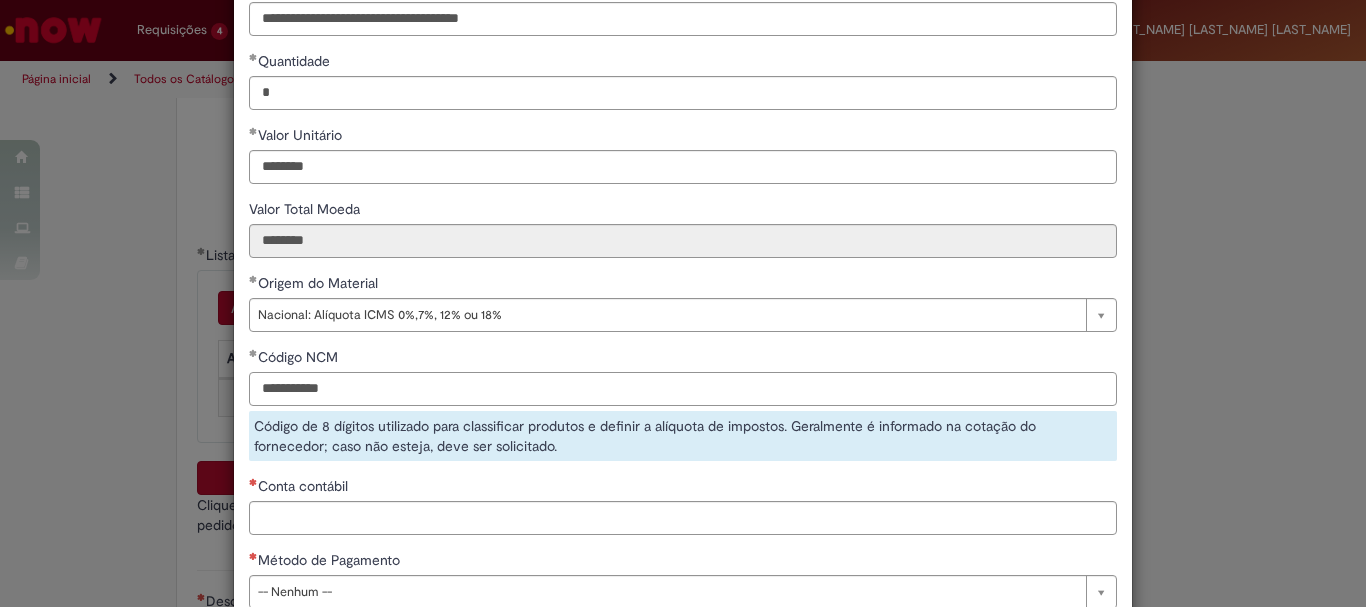 click on "**********" at bounding box center (683, 389) 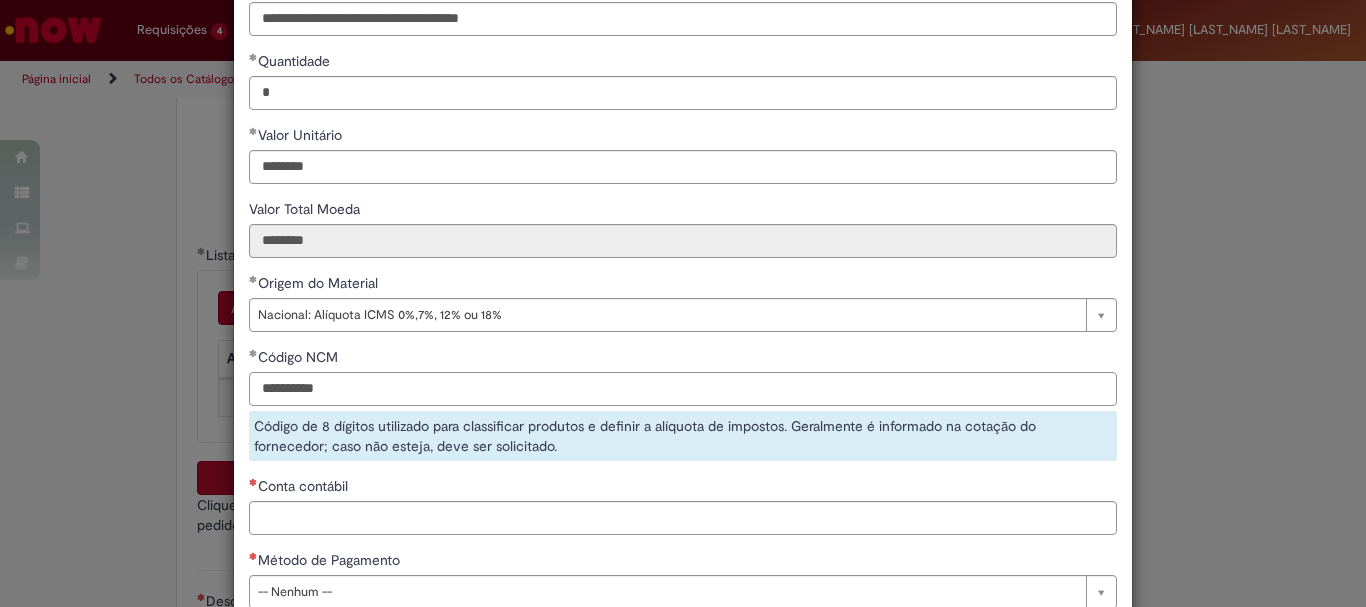 click on "*********" at bounding box center (683, 389) 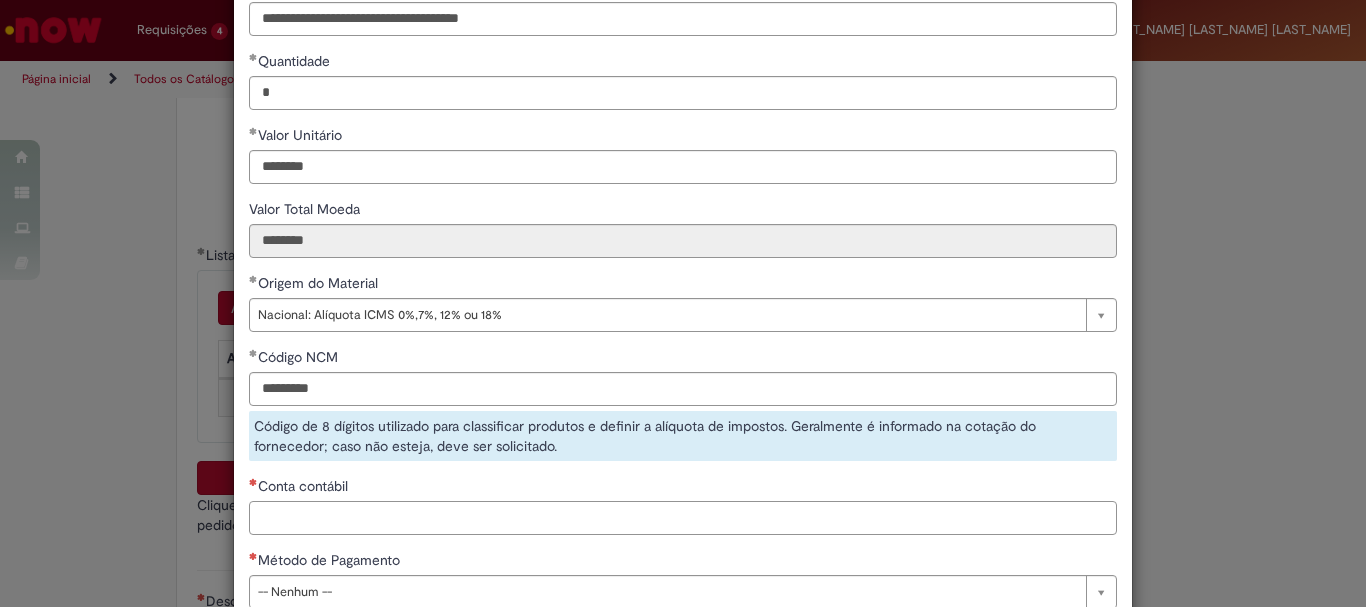 click on "**********" at bounding box center (683, 263) 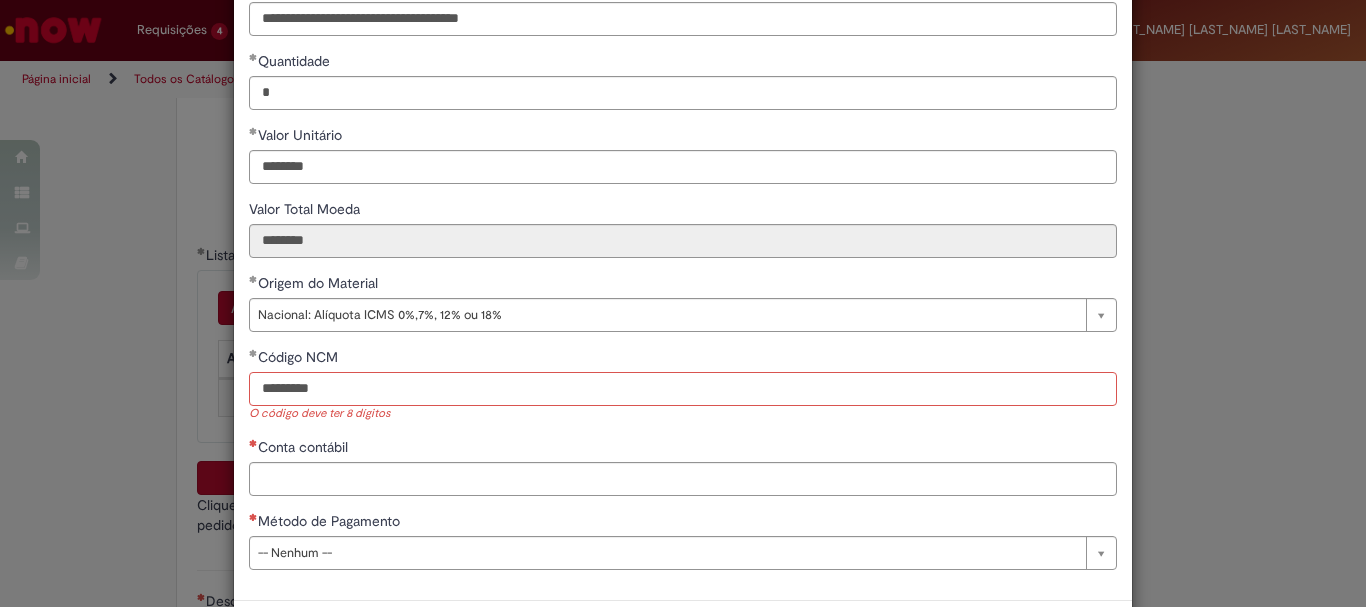 click on "********" at bounding box center (683, 389) 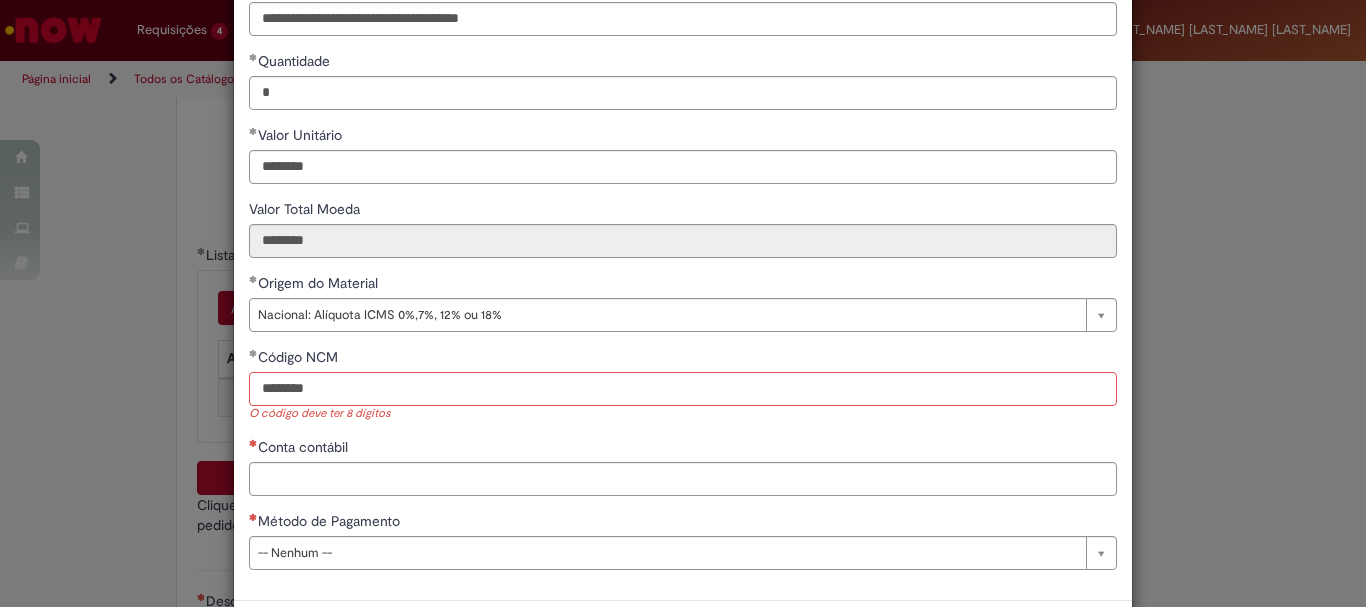 type on "********" 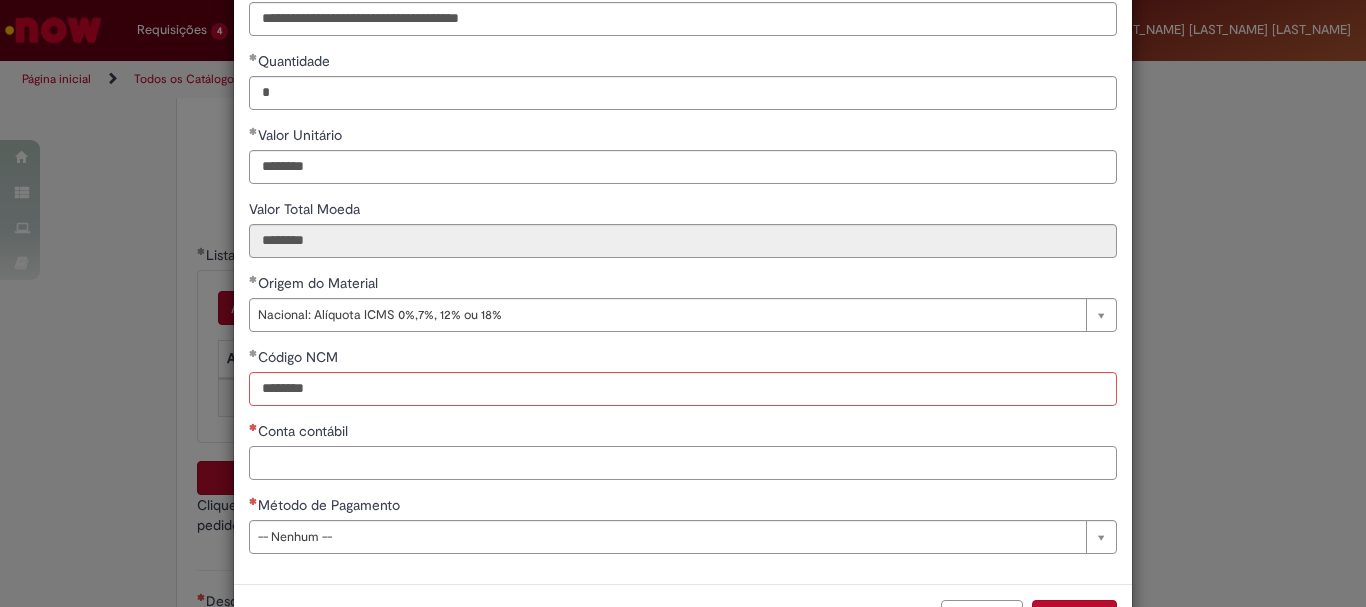 click on "Conta contábil" at bounding box center [683, 463] 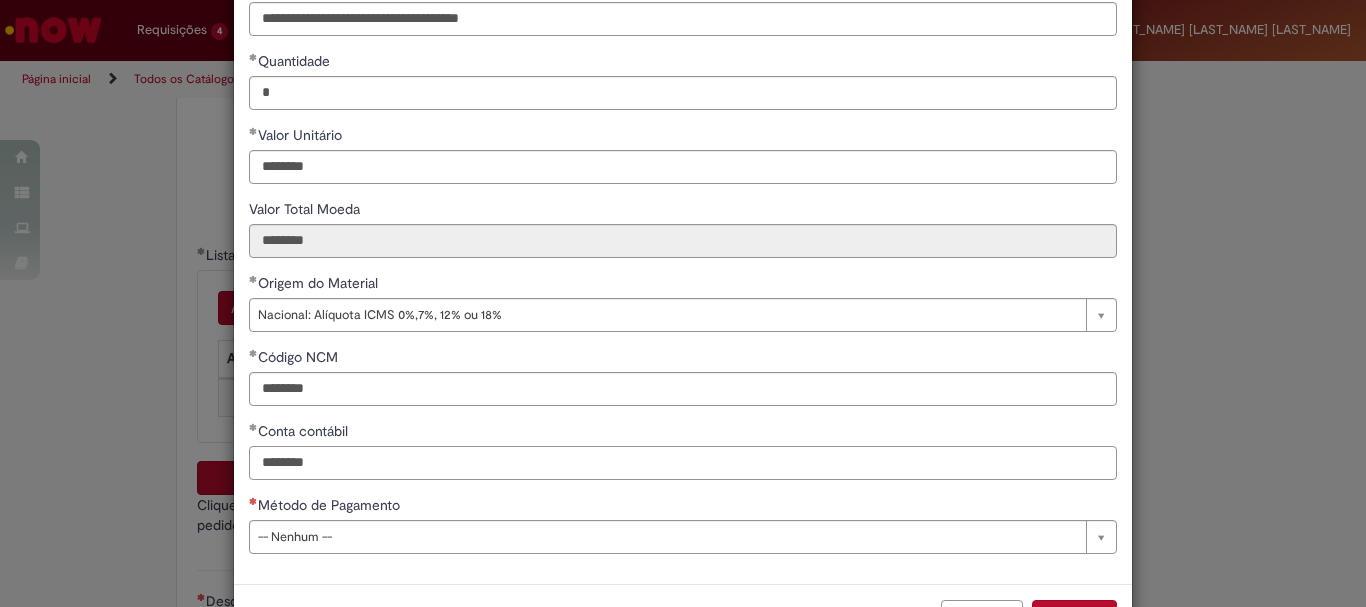 scroll, scrollTop: 273, scrollLeft: 0, axis: vertical 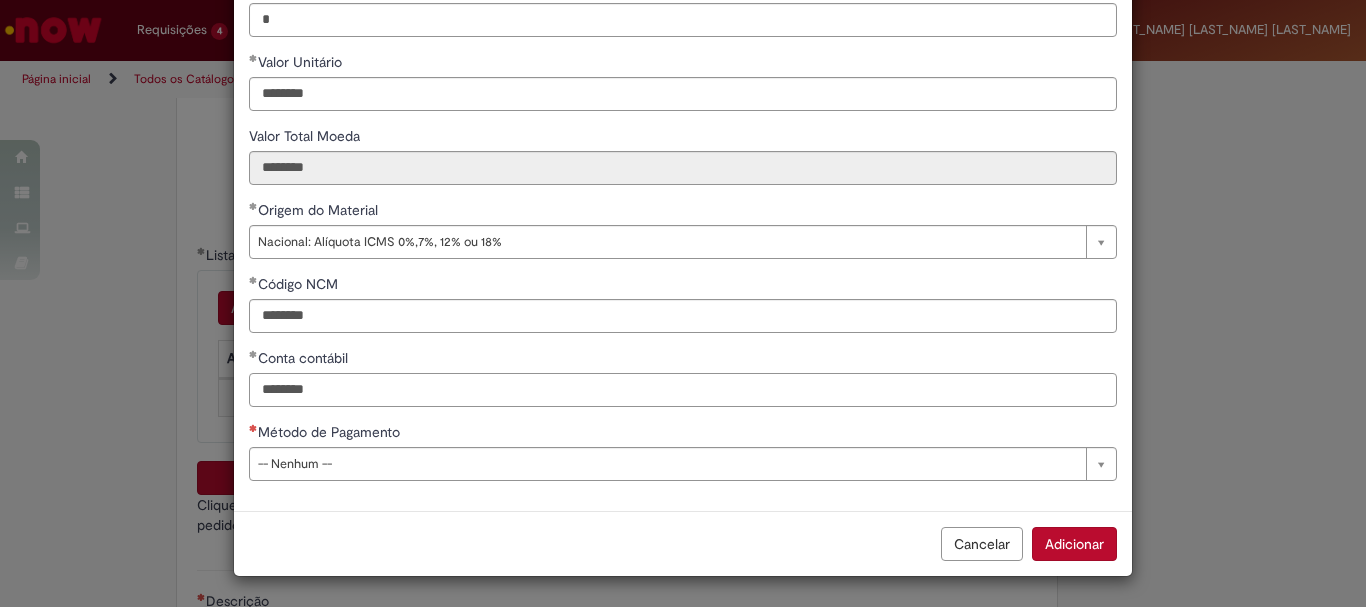 type on "********" 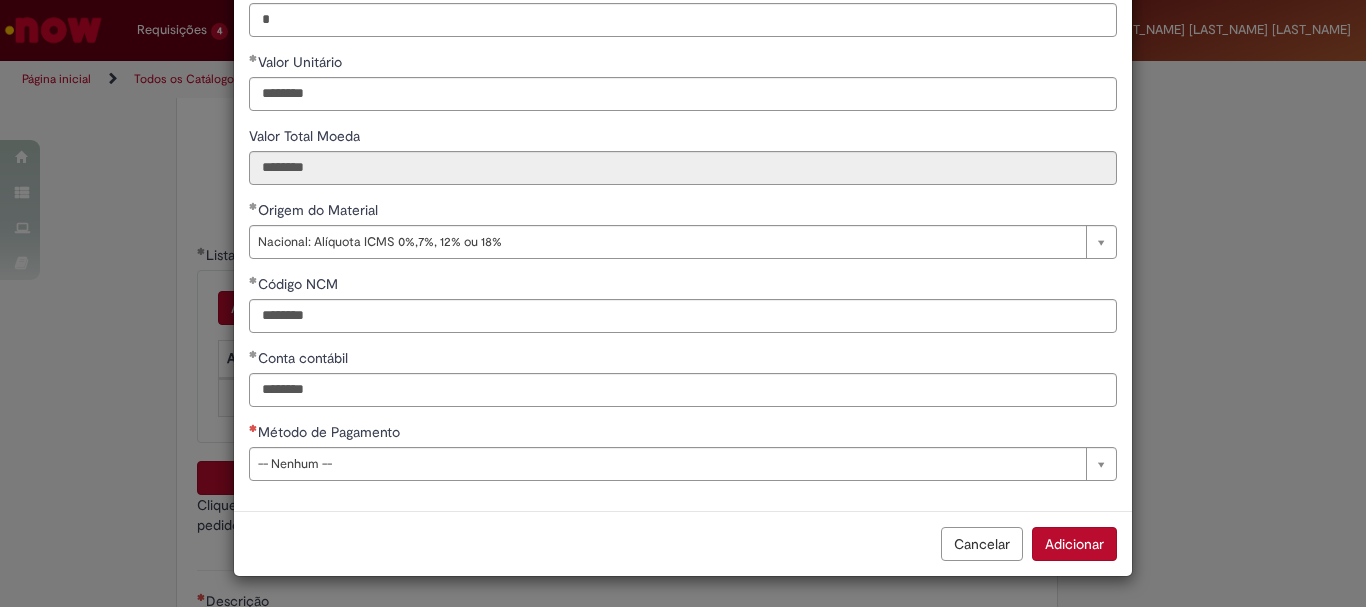 click on "Método de Pagamento" at bounding box center [331, 432] 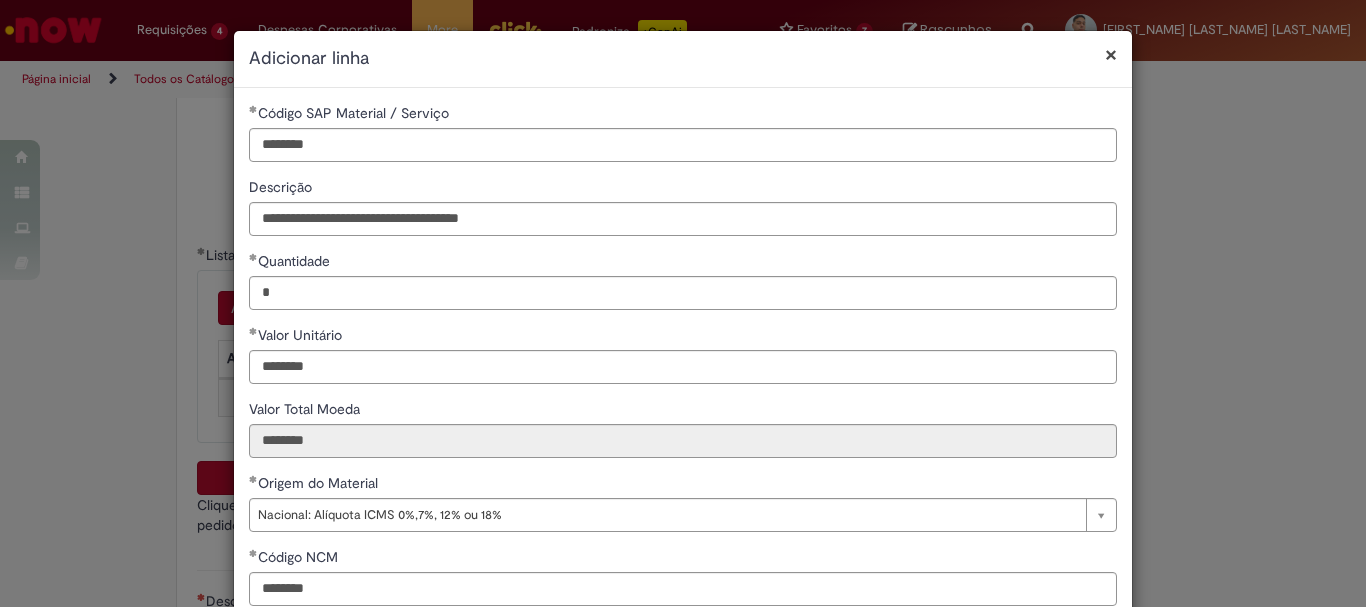 scroll, scrollTop: 273, scrollLeft: 0, axis: vertical 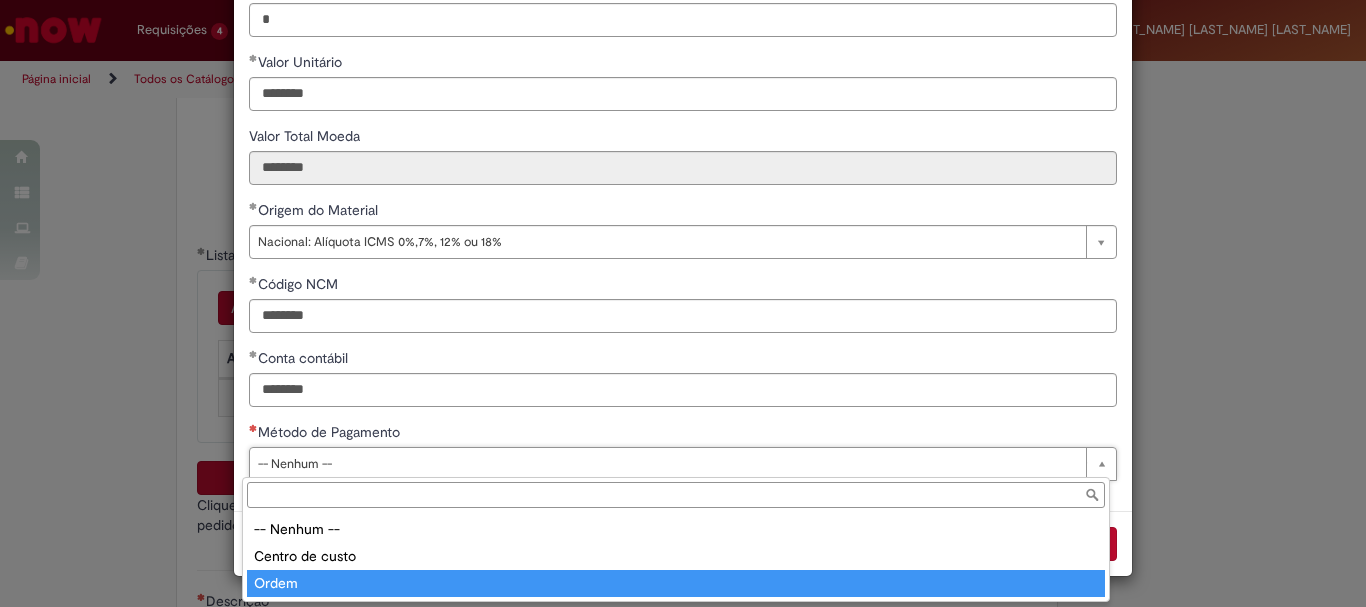 type on "*****" 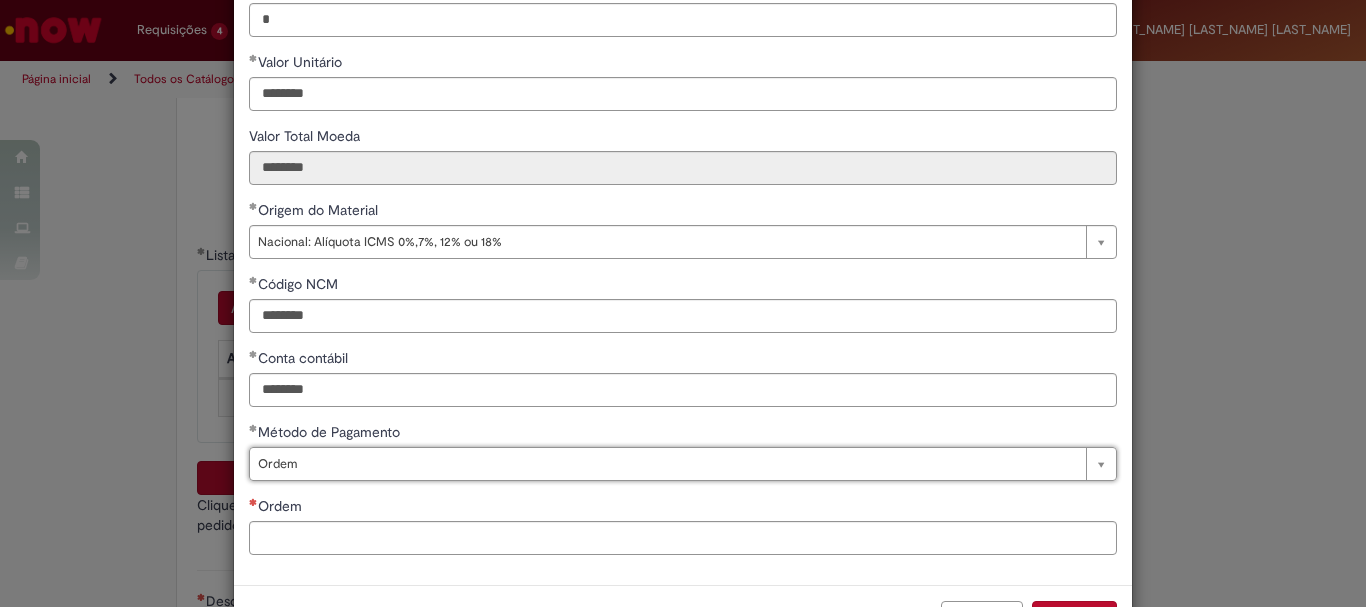 scroll, scrollTop: 347, scrollLeft: 0, axis: vertical 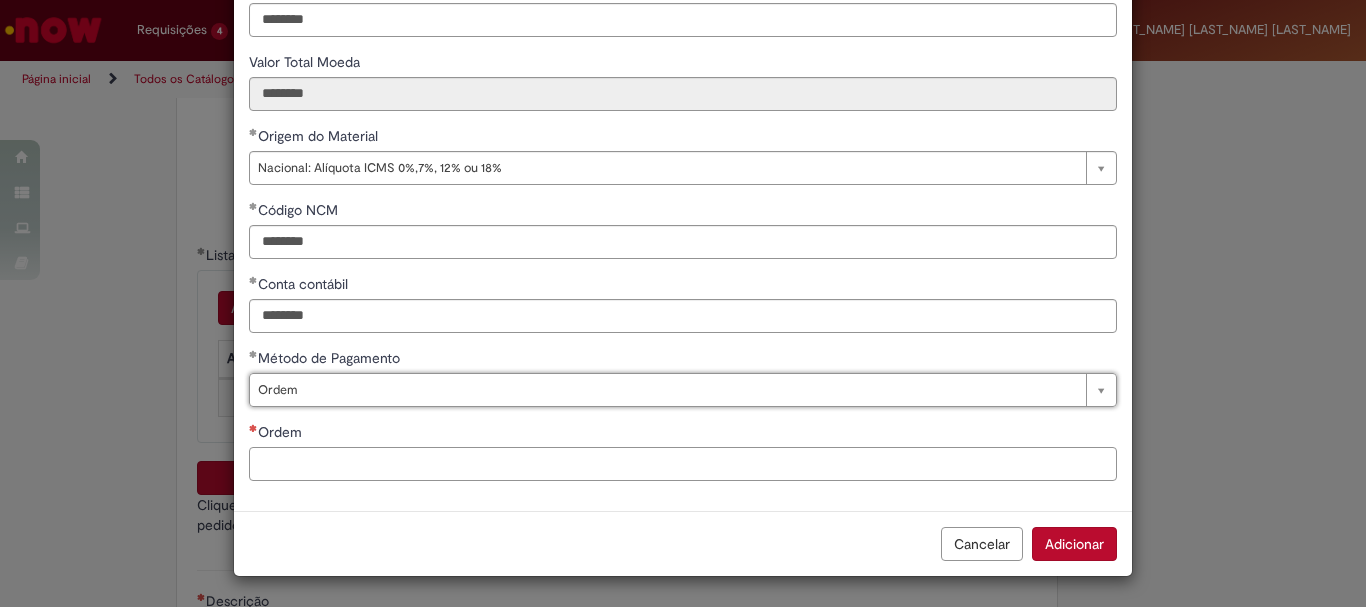 click on "Ordem" at bounding box center [683, 464] 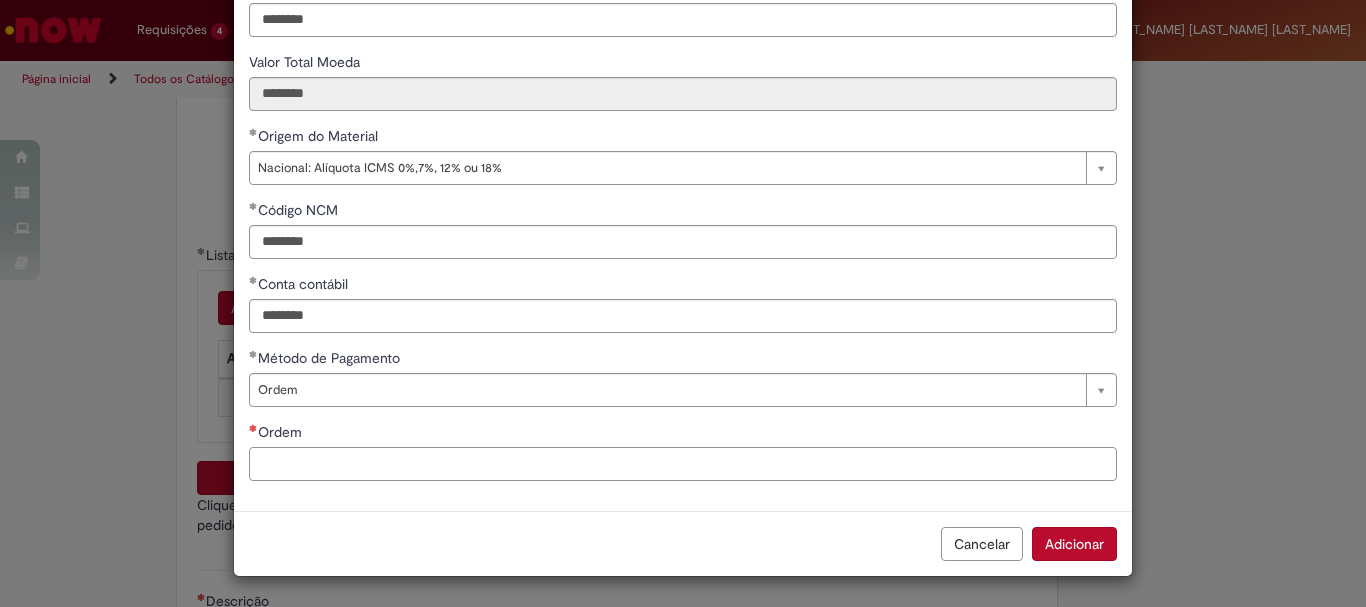paste on "**********" 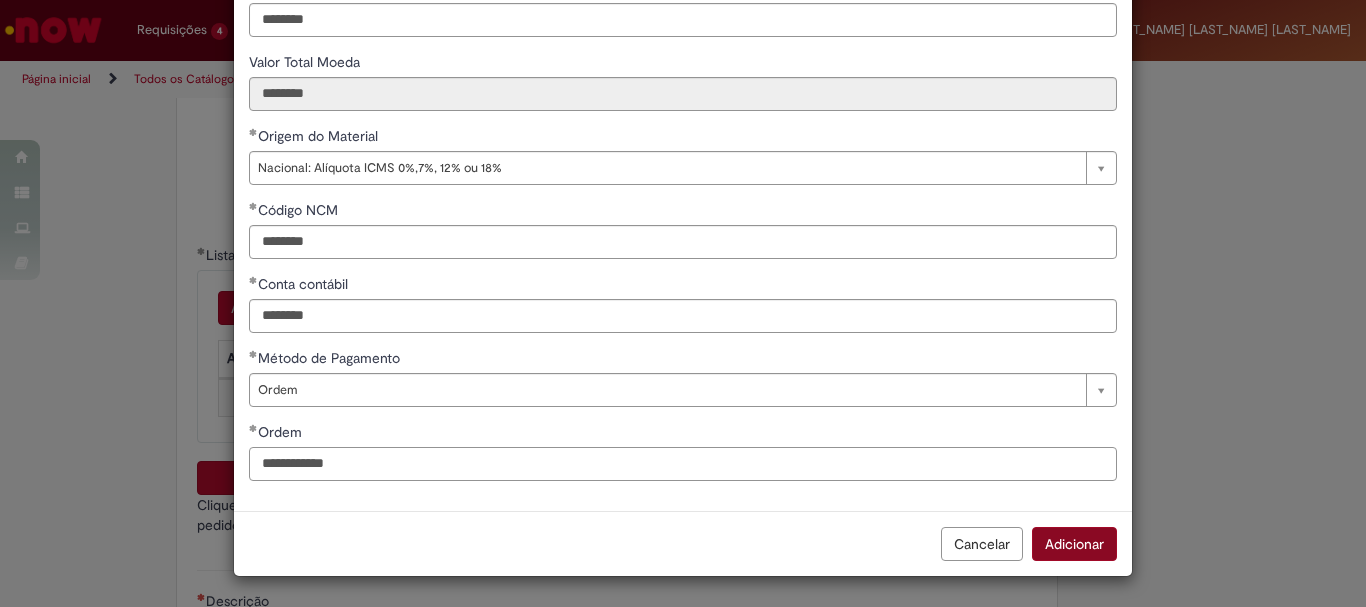 type on "**********" 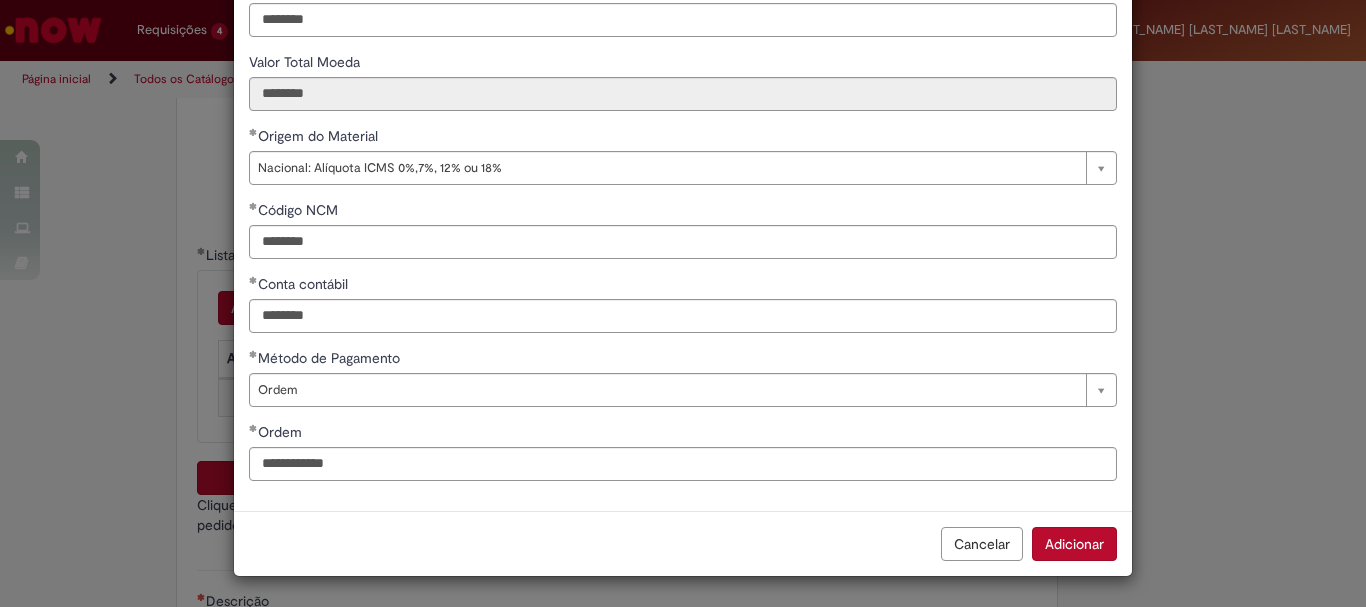 click on "Adicionar" at bounding box center [1074, 544] 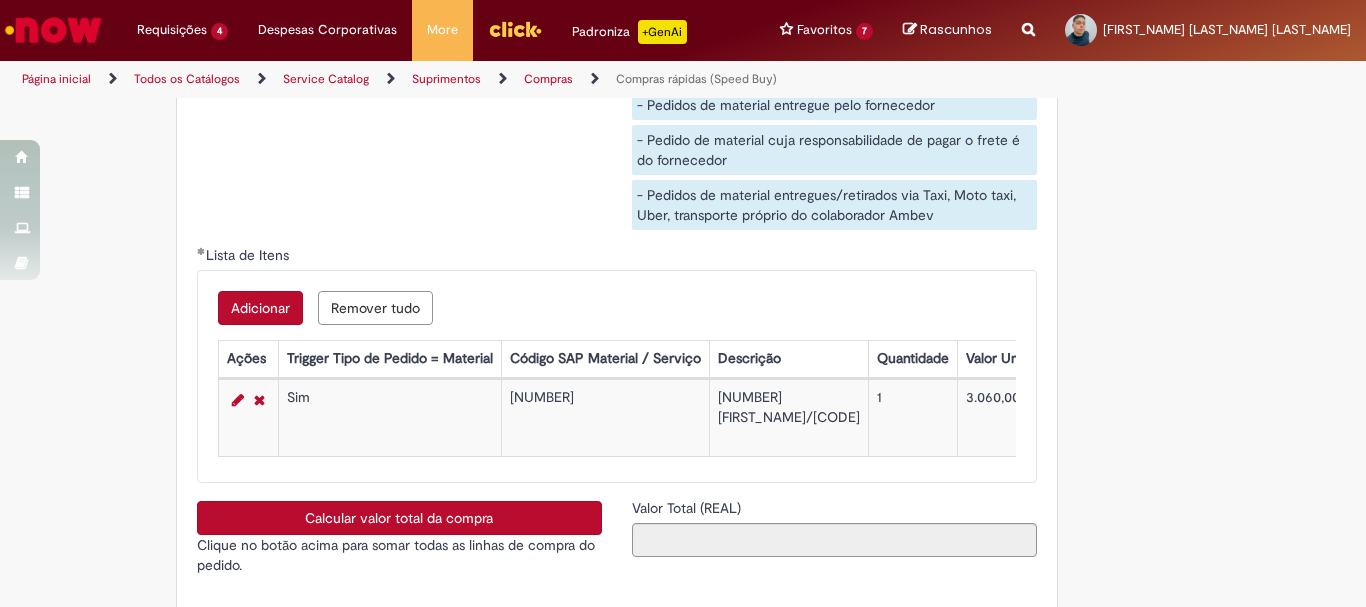 scroll, scrollTop: 3400, scrollLeft: 0, axis: vertical 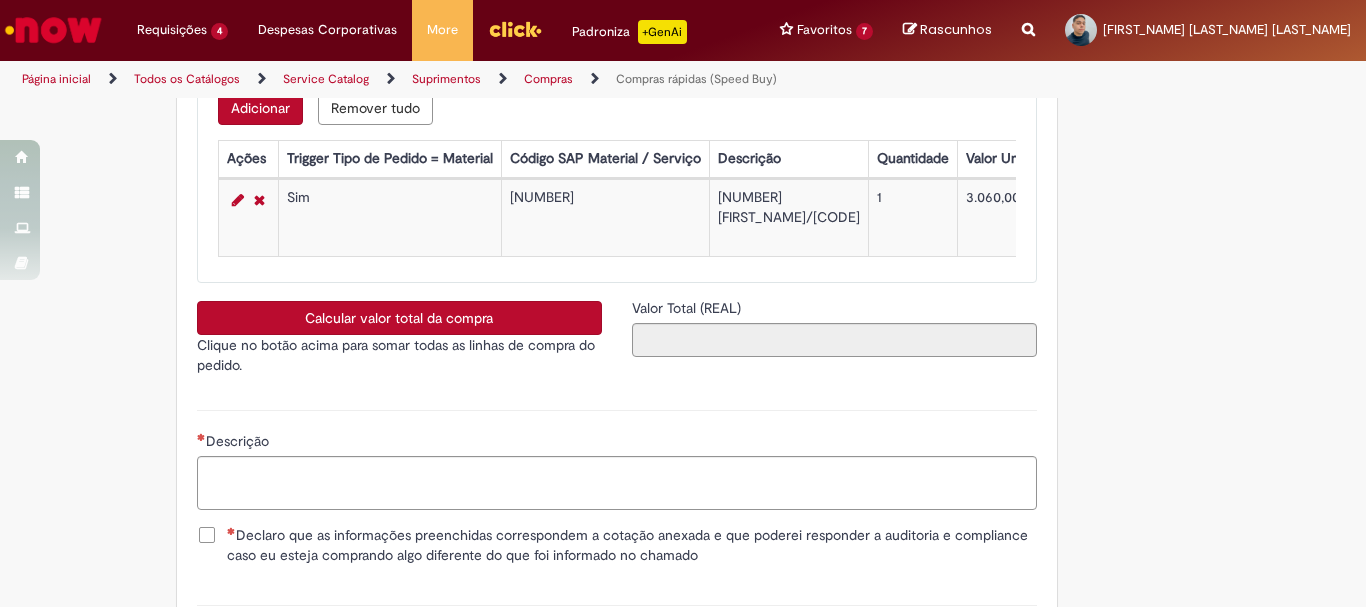 click on "Calcular valor total da compra" at bounding box center (399, 318) 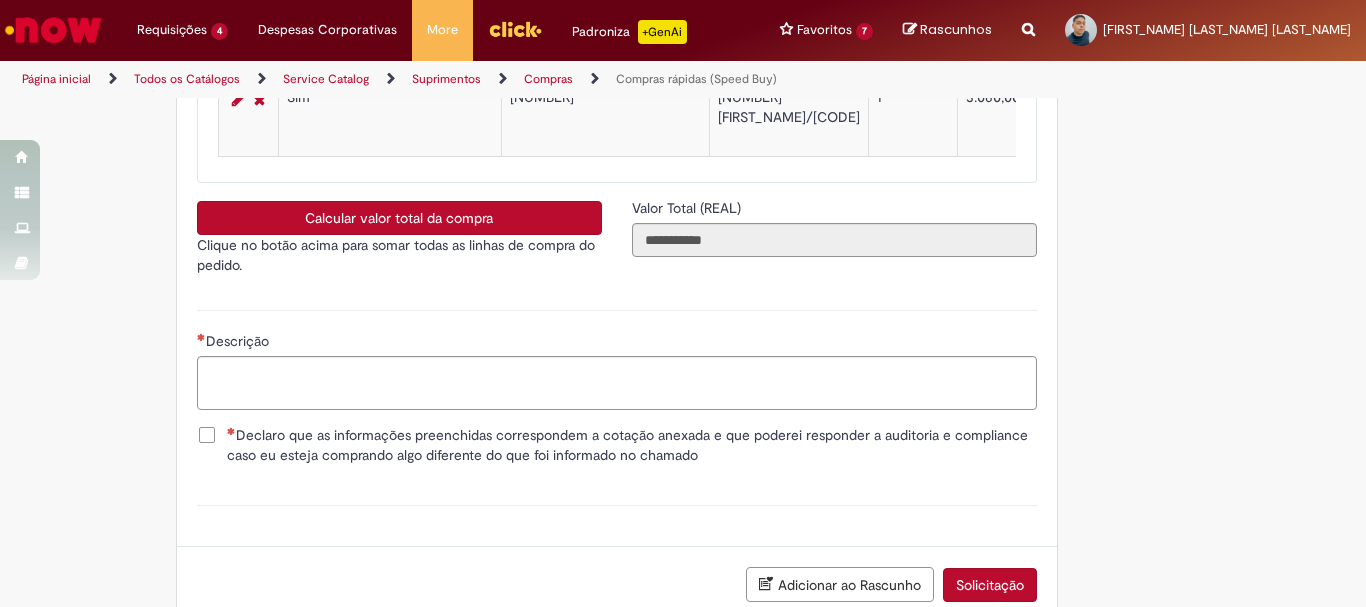 scroll, scrollTop: 3600, scrollLeft: 0, axis: vertical 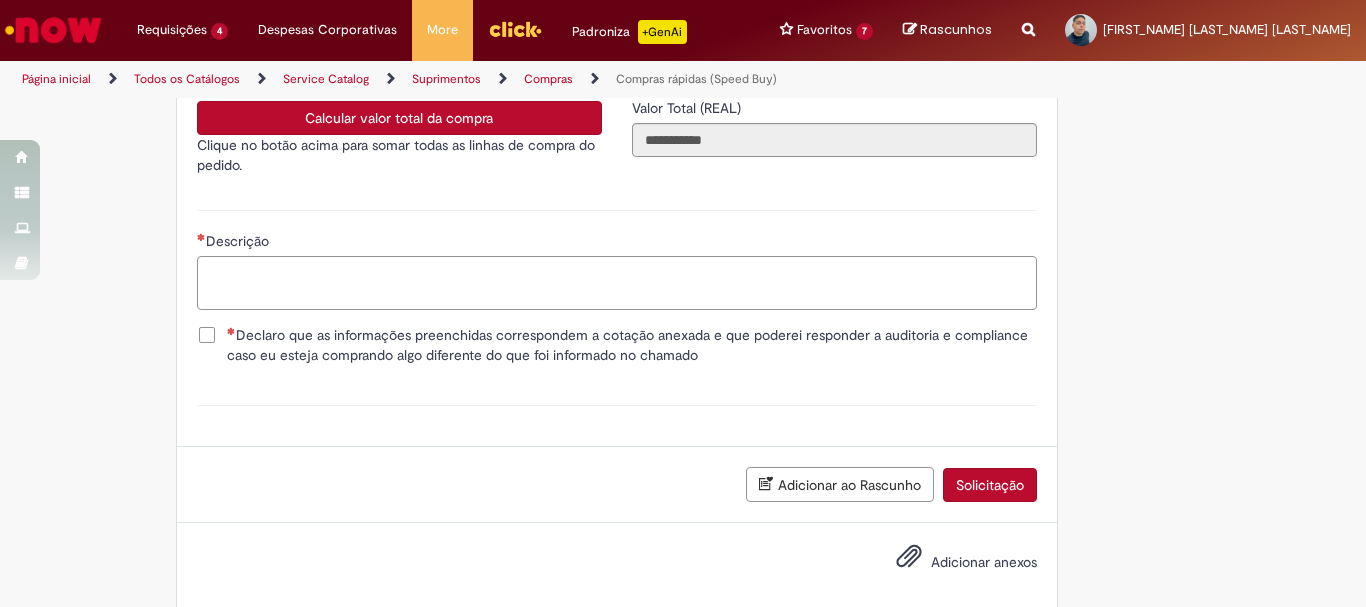 click on "Descrição" at bounding box center [617, 283] 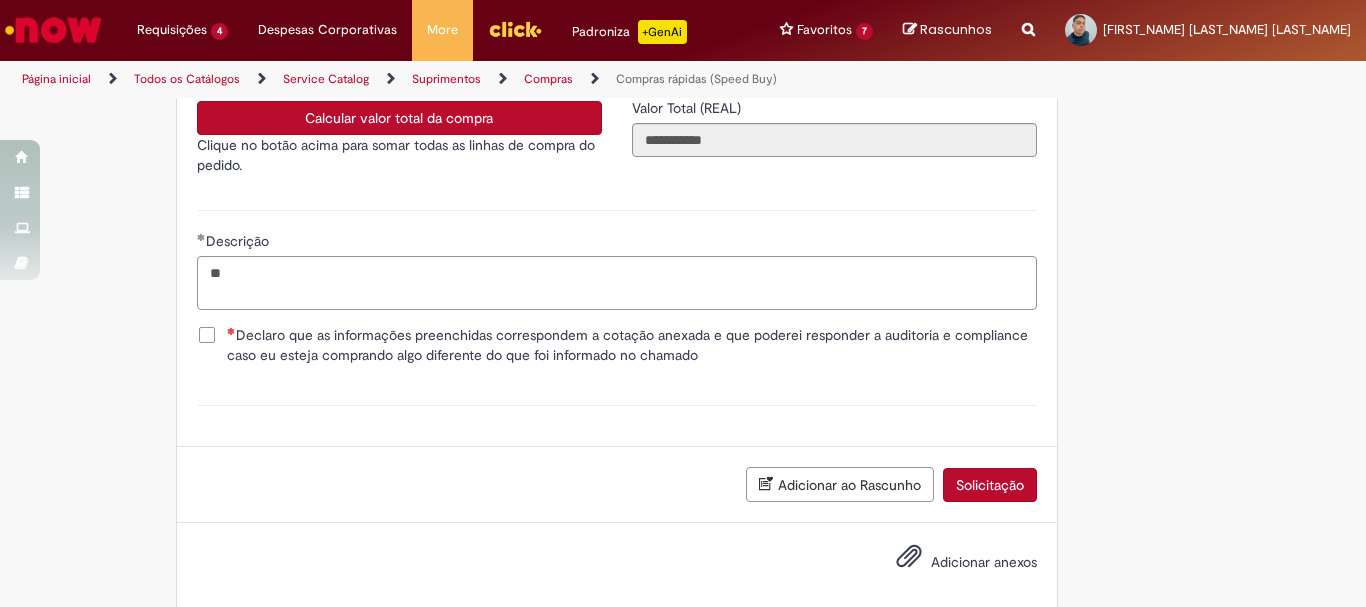 type on "*" 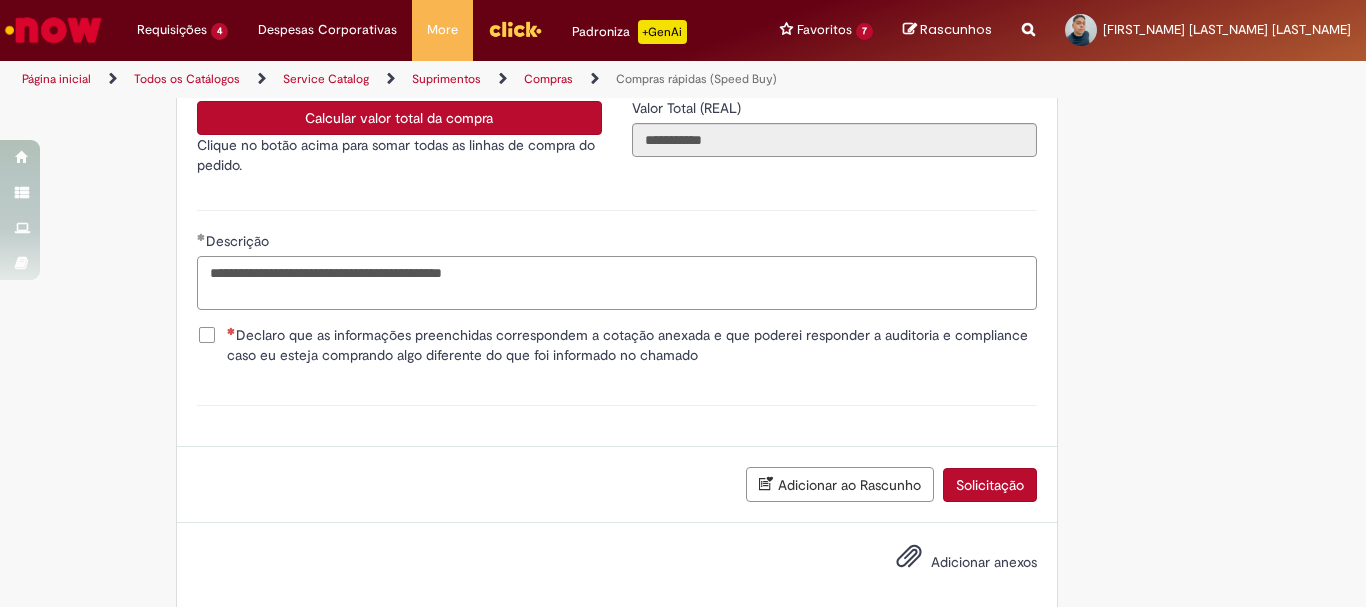 type on "**********" 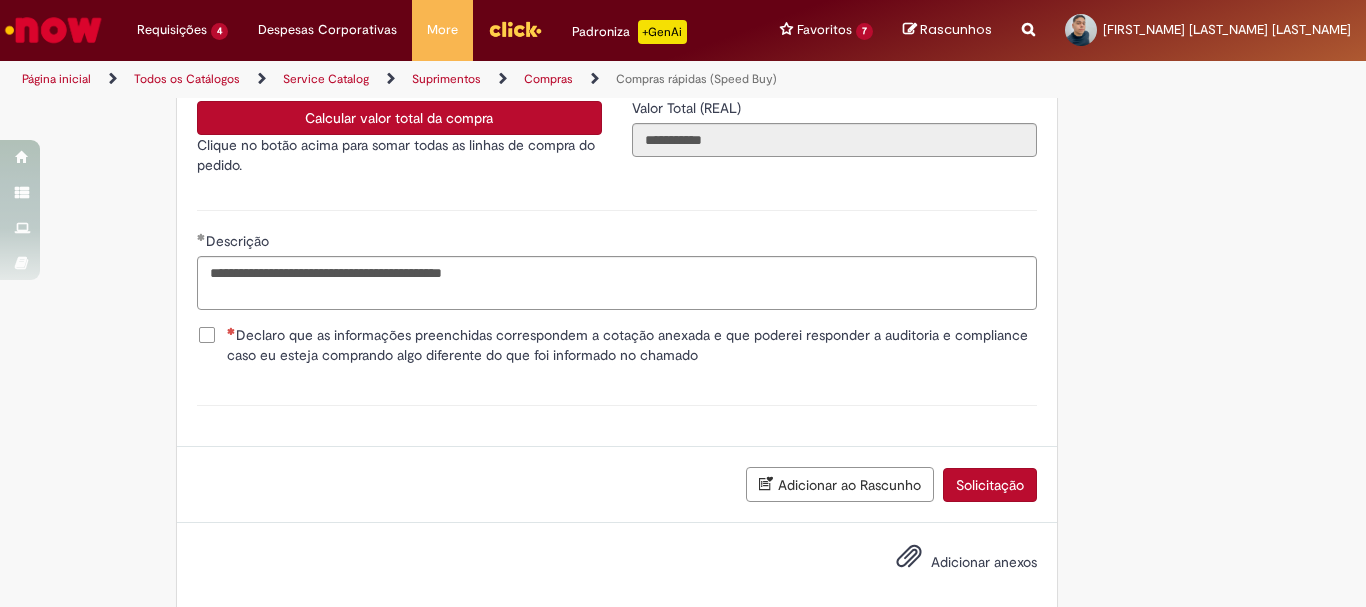 click on "Declaro que as informações preenchidas correspondem a cotação anexada e que poderei responder a auditoria e compliance caso eu esteja comprando algo diferente do que foi informado no chamado" at bounding box center (632, 345) 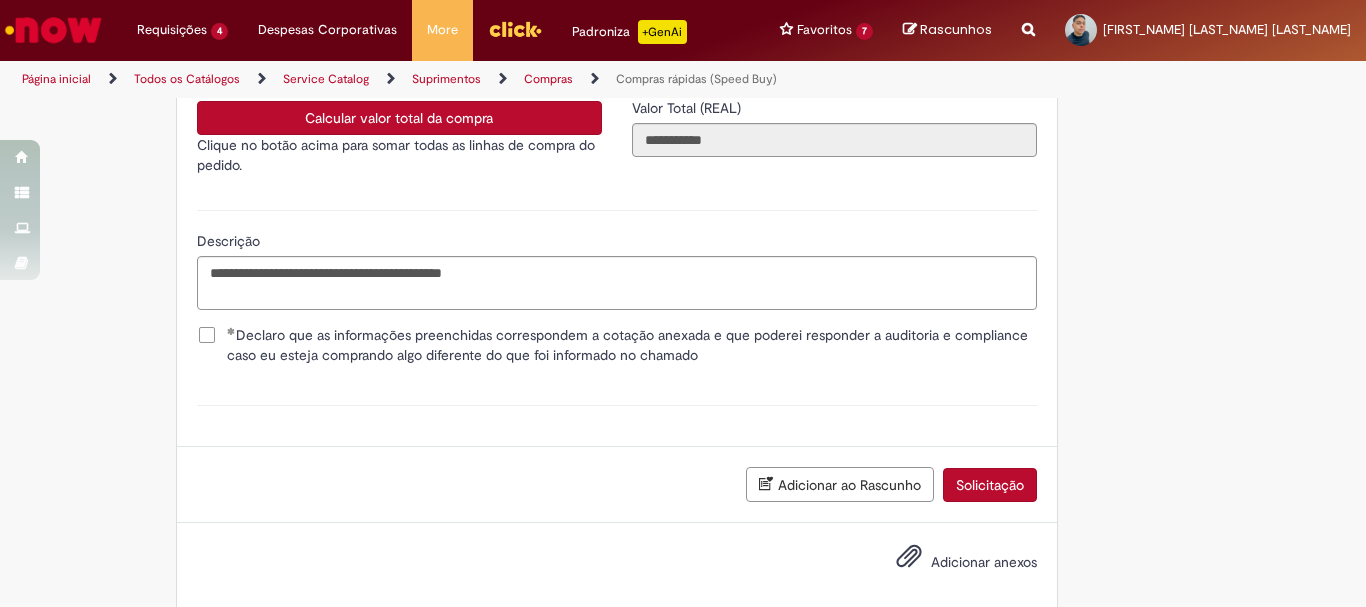 click on "Adicionar anexos" at bounding box center [617, 566] 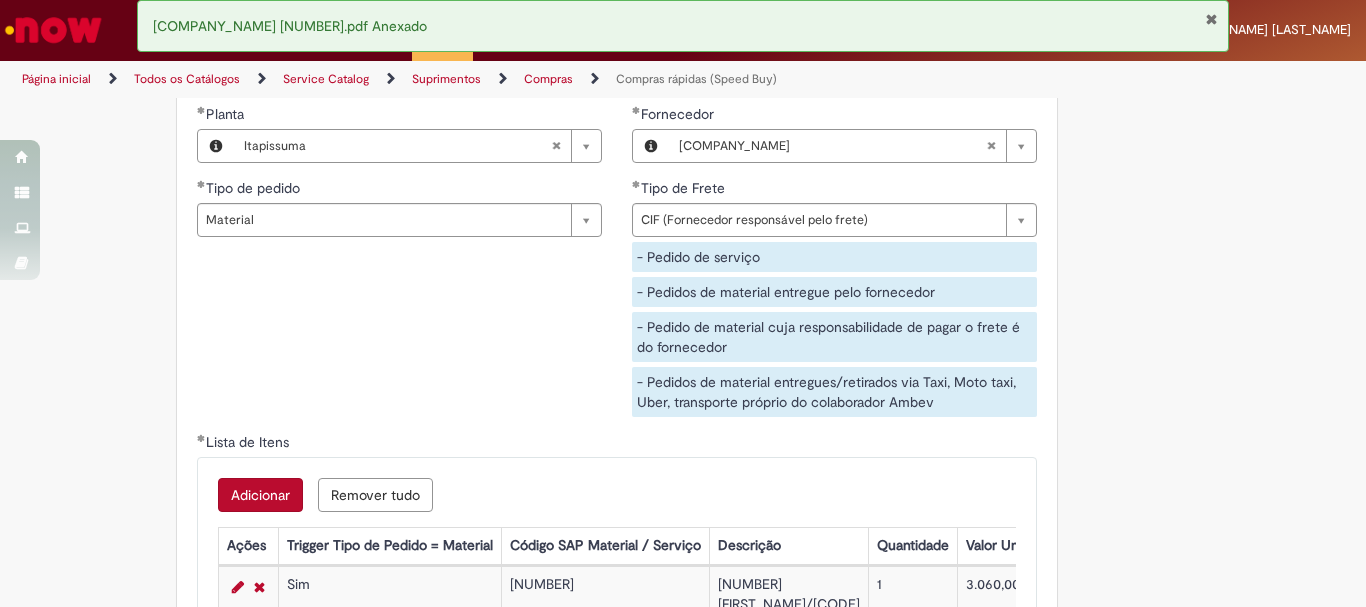 scroll, scrollTop: 2813, scrollLeft: 0, axis: vertical 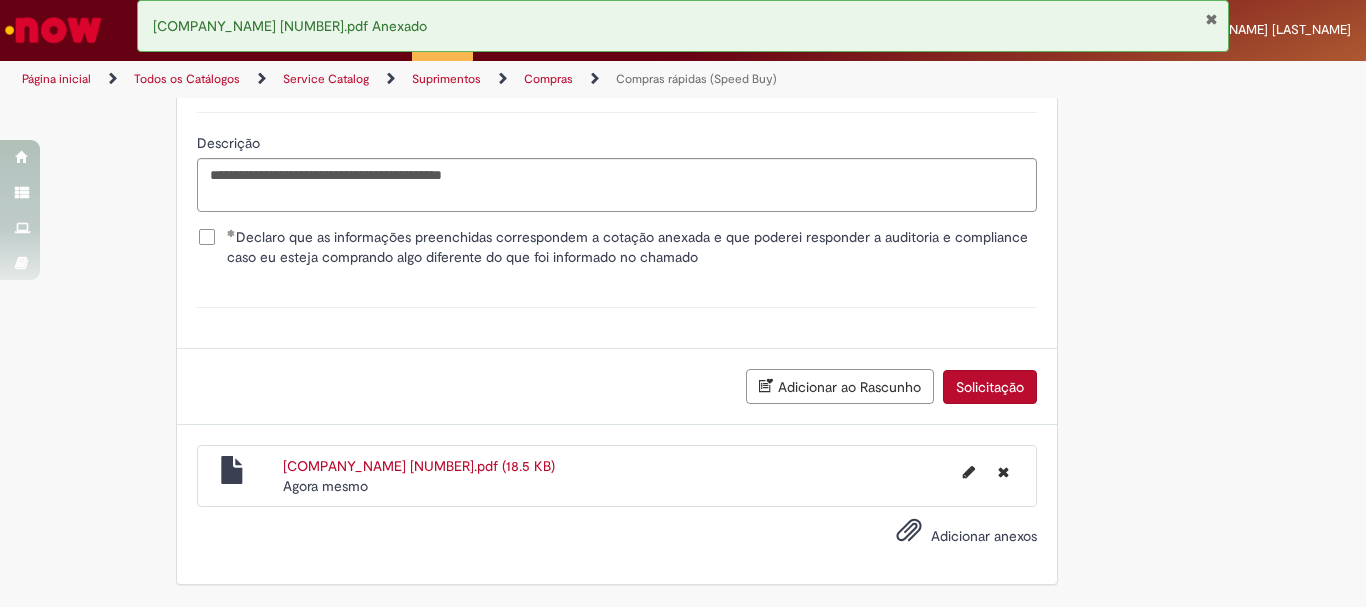 click on "Solicitação" at bounding box center [990, 387] 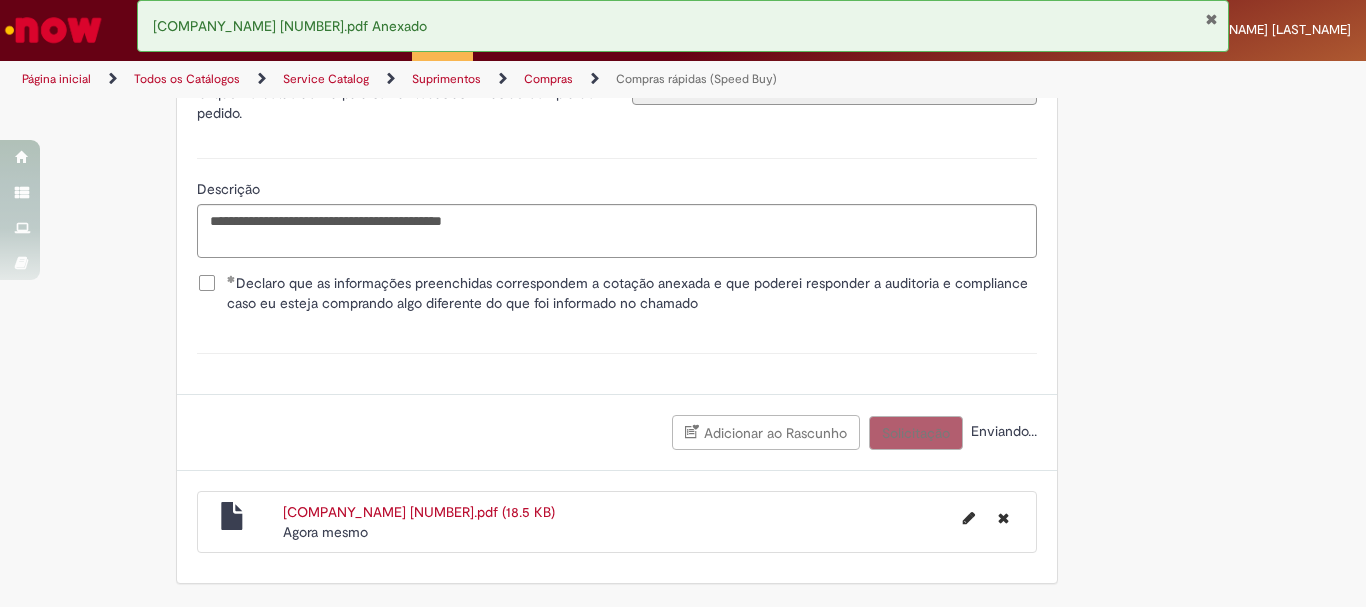 scroll, scrollTop: 3667, scrollLeft: 0, axis: vertical 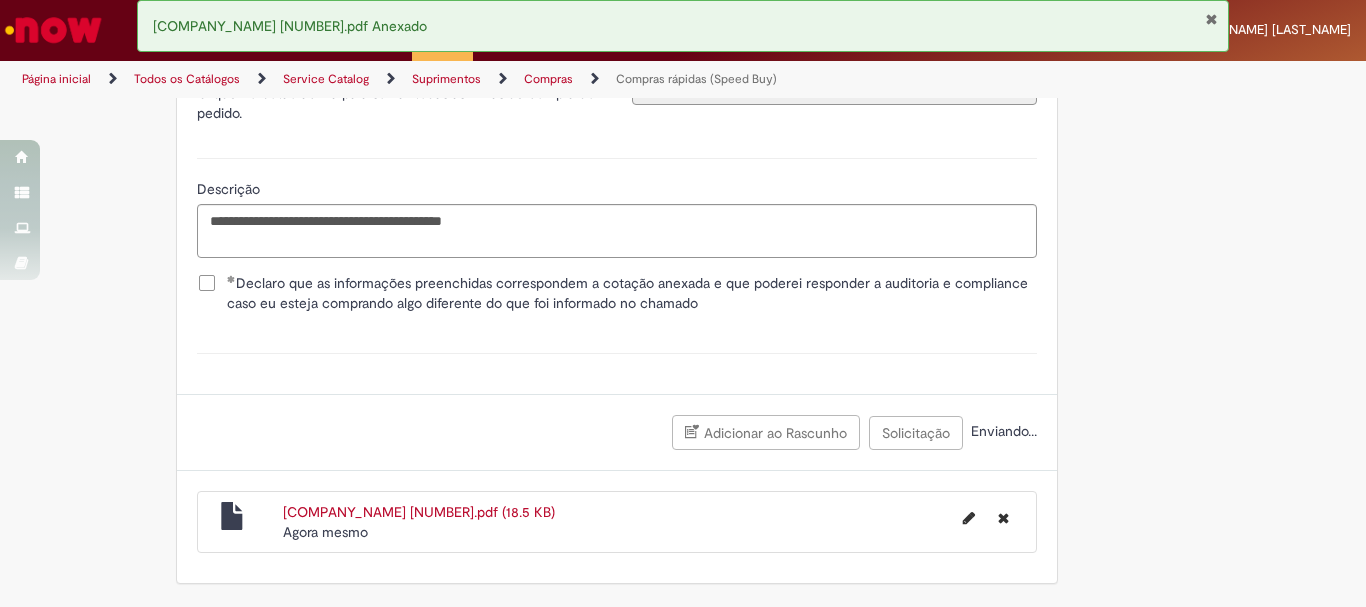 click at bounding box center [1211, 19] 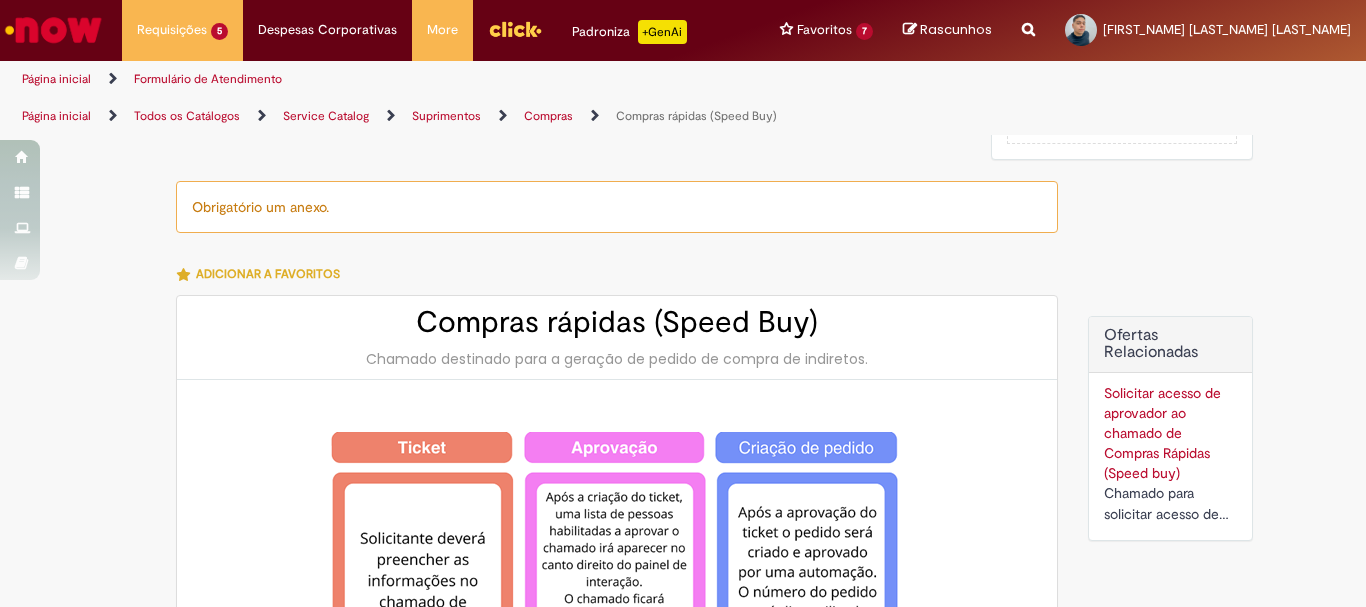 scroll, scrollTop: 0, scrollLeft: 0, axis: both 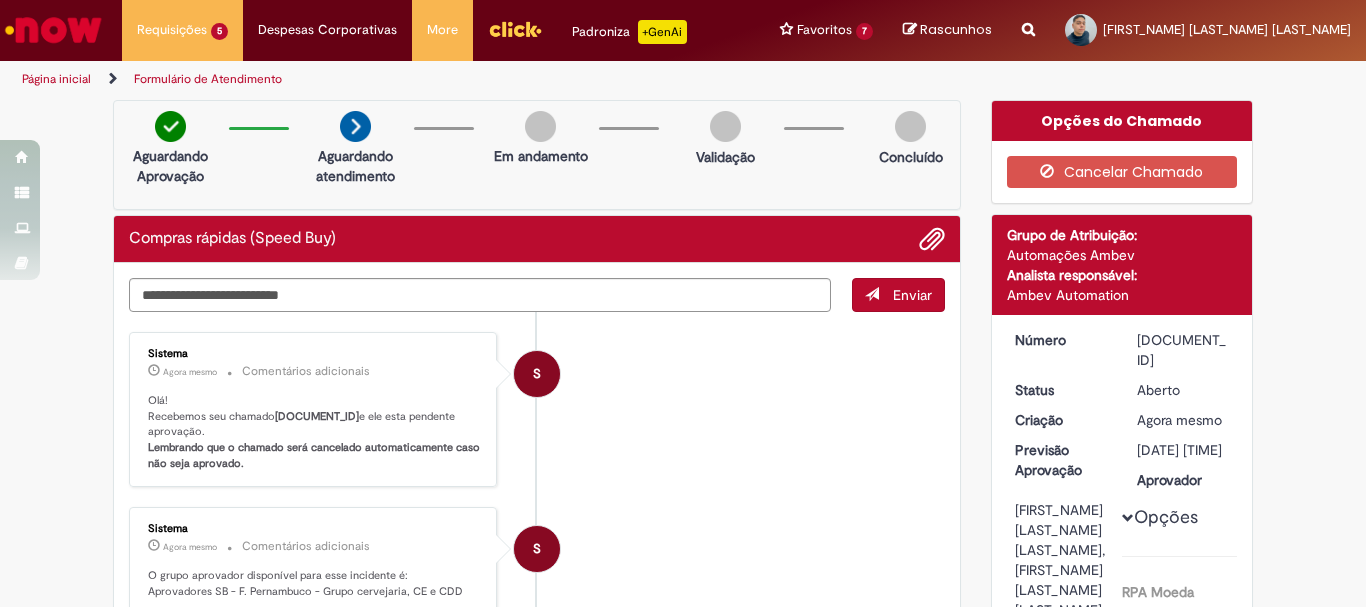 click on "Opções
RPA Moeda
BRL - Brazilian Real
taxa de conversão
6.1182
Saldo
9940
Country Code
BR
SAP Interim
s4
Declaro que li e aceito as regras listadas na descrição da oferta e que poderei responder a auditoria e compliance caso alguma regra não for devidamente cumprida
Verdadeiro
Tipo de solicitação
Fábricas, Centros de Excelência e Distribuição
Declaro que sou usuário do ZEC ou do CENG&PMO devidamente autorizado a fazer compras nessa categoria.
Falso
Declaro que eu sou usuário de TechOPs devidamente autorizado para efetuar compras de equipamentos de TI para a companhia.
Falso
Falso
Falso" at bounding box center (1122, 1822) 